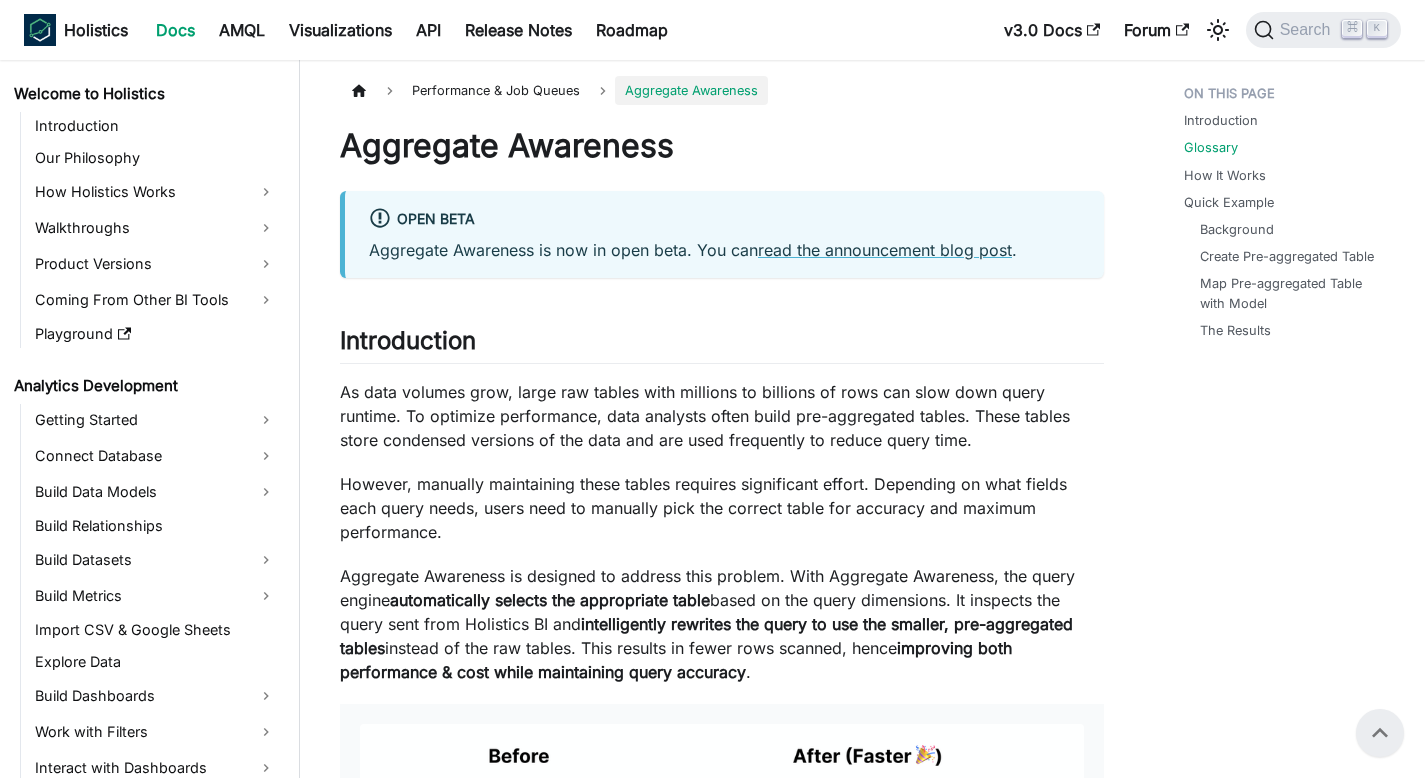 scroll, scrollTop: 2210, scrollLeft: 0, axis: vertical 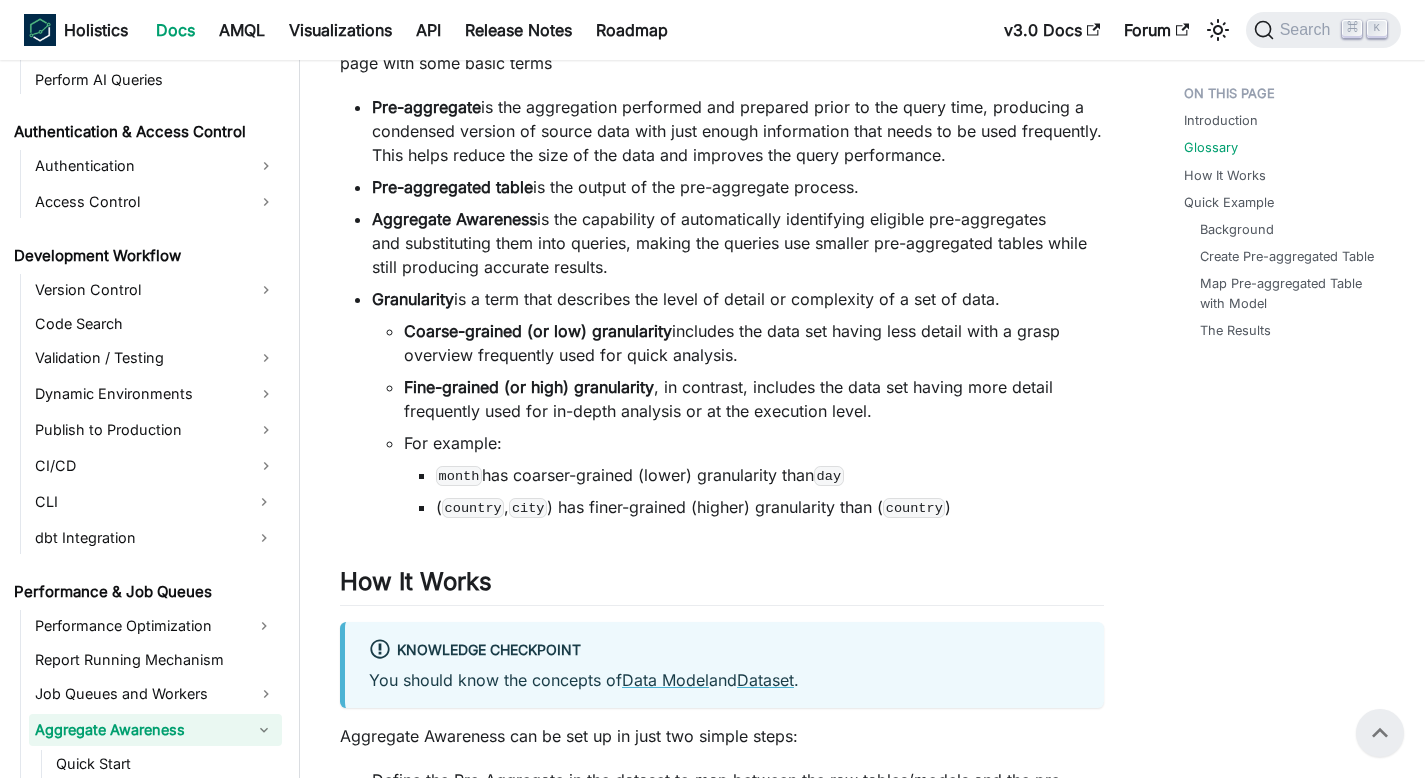 click on "Aggregate Awareness  is the capability of automatically identifying eligible pre-aggregates and substituting them into queries, making the queries use smaller pre-aggregated tables while still producing accurate results." at bounding box center (738, 243) 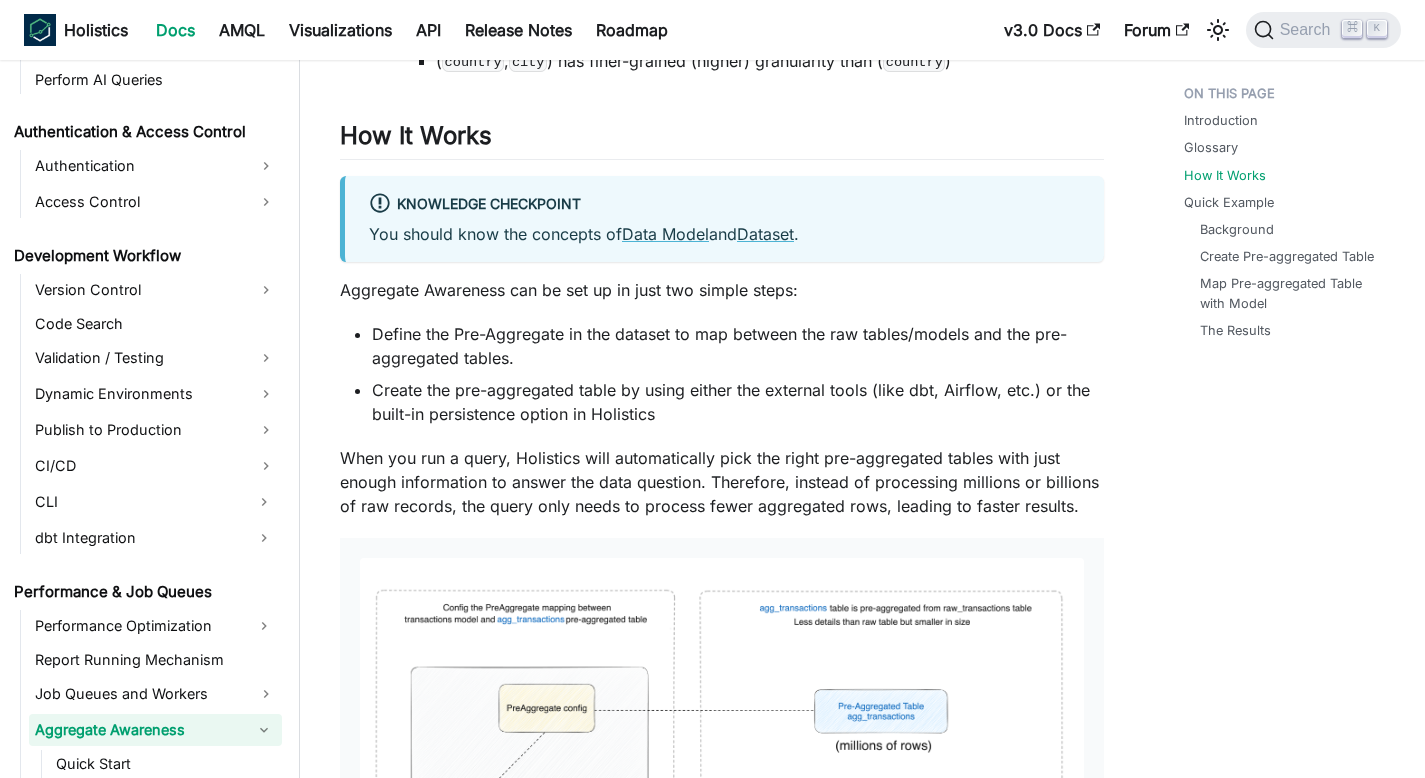 scroll, scrollTop: 2465, scrollLeft: 0, axis: vertical 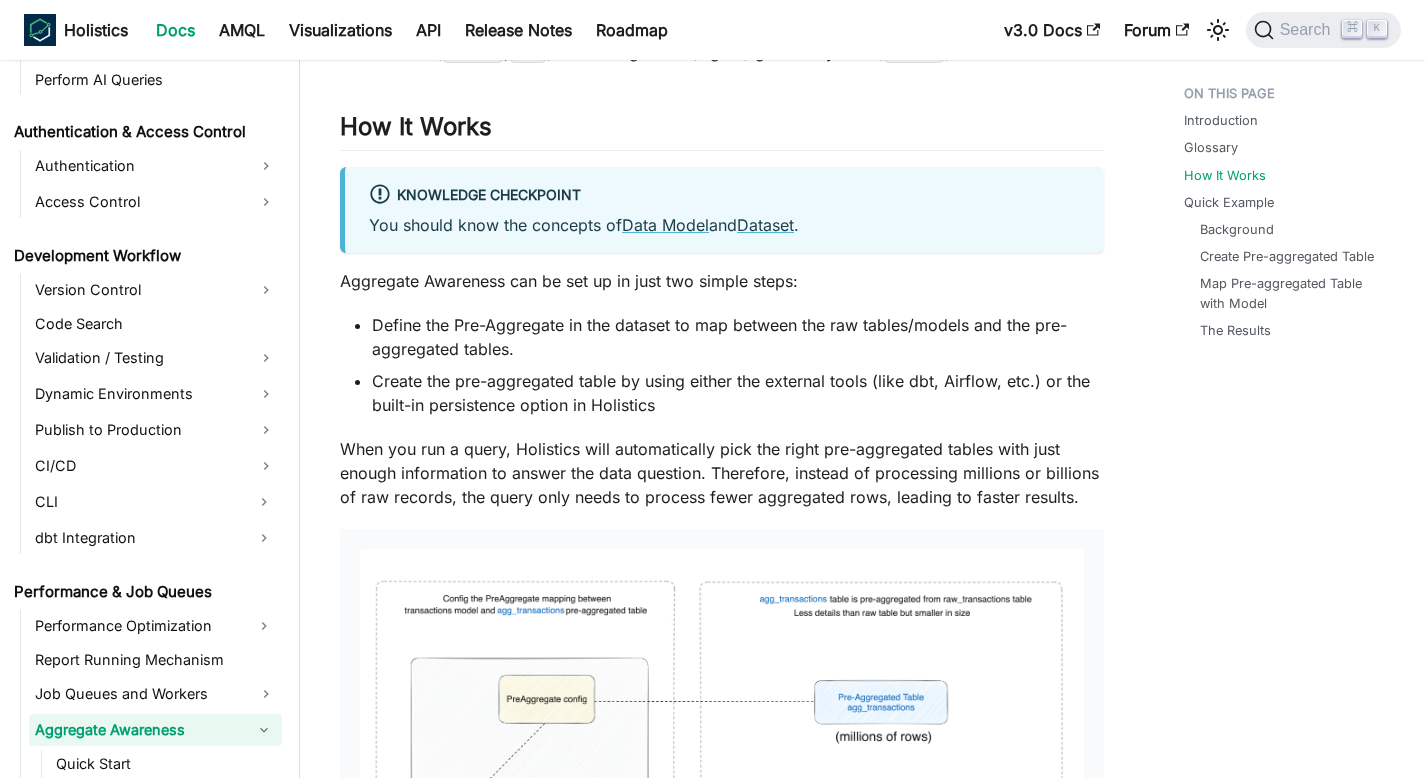 click on "Aggregate Awareness Open Beta Aggregate Awareness is now in open beta. You can  read the announcement blog post . Introduction ​ As data volumes grow, large raw tables with millions to billions of rows can slow down query runtime. To optimize performance, data analysts often build pre-aggregated tables. These tables store condensed versions of the data and are used frequently to reduce query time. However, manually maintaining these tables requires significant effort. Depending on what fields each query needs, users need to manually pick the correct table for accuracy and maximum performance. Aggregate Awareness is designed to address this problem. With Aggregate Awareness, the query engine  automatically selects the appropriate table  based on the query dimensions. It inspects the query sent from Holistics BI and  intelligently rewrites the query to use the smaller, pre-aggregated tables  instead of the raw tables. This results in fewer rows scanned, hence  . Glossary ​ Pre-aggregate Pre-aggregated table" at bounding box center (722, 2596) 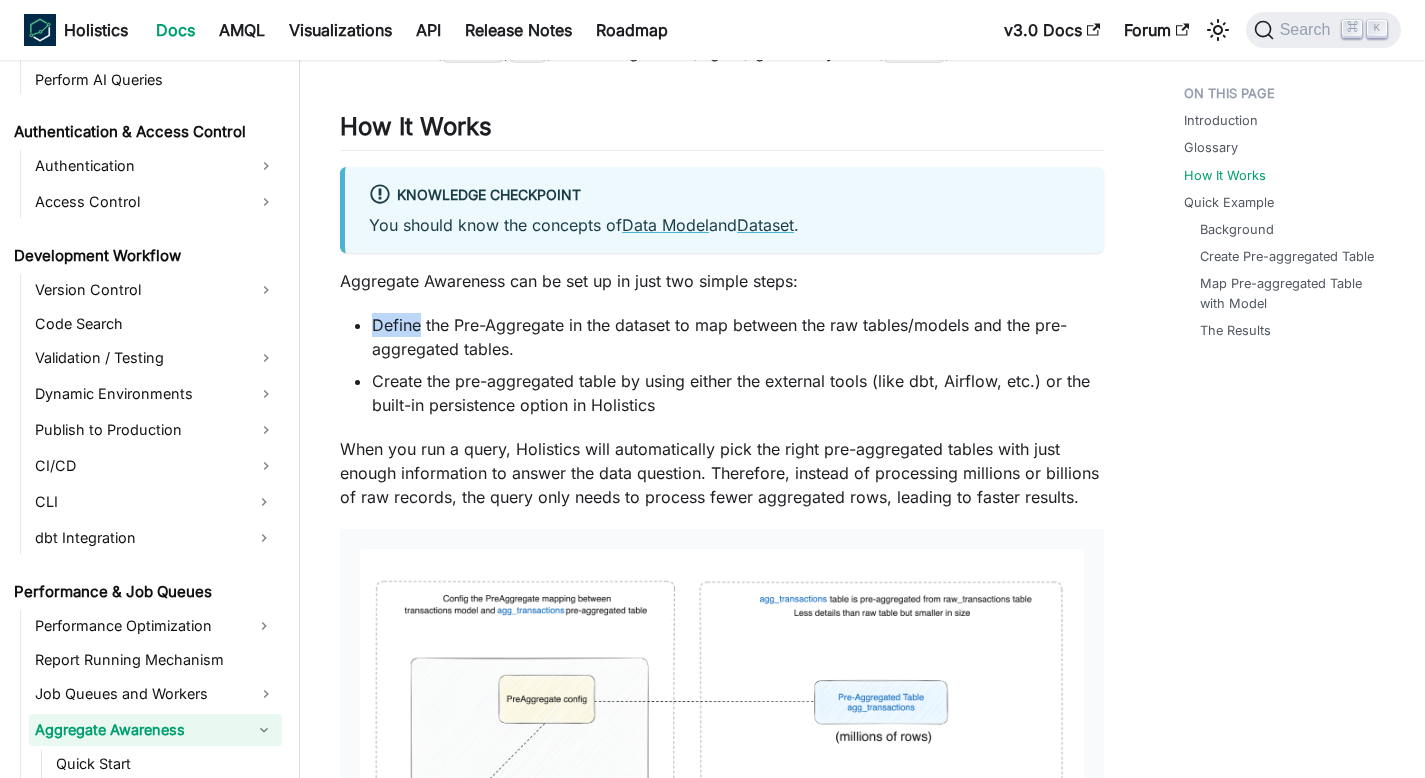 click on "Aggregate Awareness Open Beta Aggregate Awareness is now in open beta. You can  read the announcement blog post . Introduction ​ As data volumes grow, large raw tables with millions to billions of rows can slow down query runtime. To optimize performance, data analysts often build pre-aggregated tables. These tables store condensed versions of the data and are used frequently to reduce query time. However, manually maintaining these tables requires significant effort. Depending on what fields each query needs, users need to manually pick the correct table for accuracy and maximum performance. Aggregate Awareness is designed to address this problem. With Aggregate Awareness, the query engine  automatically selects the appropriate table  based on the query dimensions. It inspects the query sent from Holistics BI and  intelligently rewrites the query to use the smaller, pre-aggregated tables  instead of the raw tables. This results in fewer rows scanned, hence  . Glossary ​ Pre-aggregate Pre-aggregated table" at bounding box center (722, 2596) 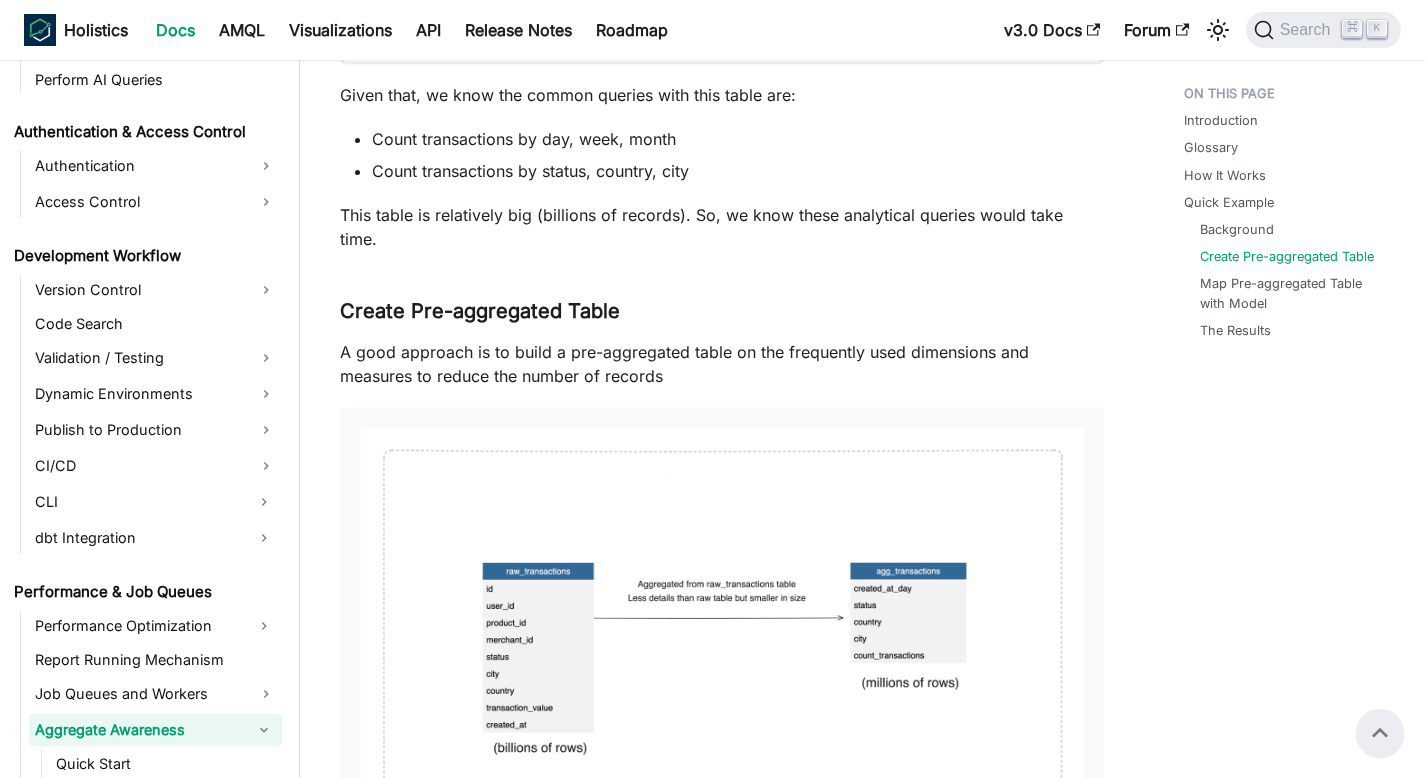 scroll, scrollTop: 5987, scrollLeft: 0, axis: vertical 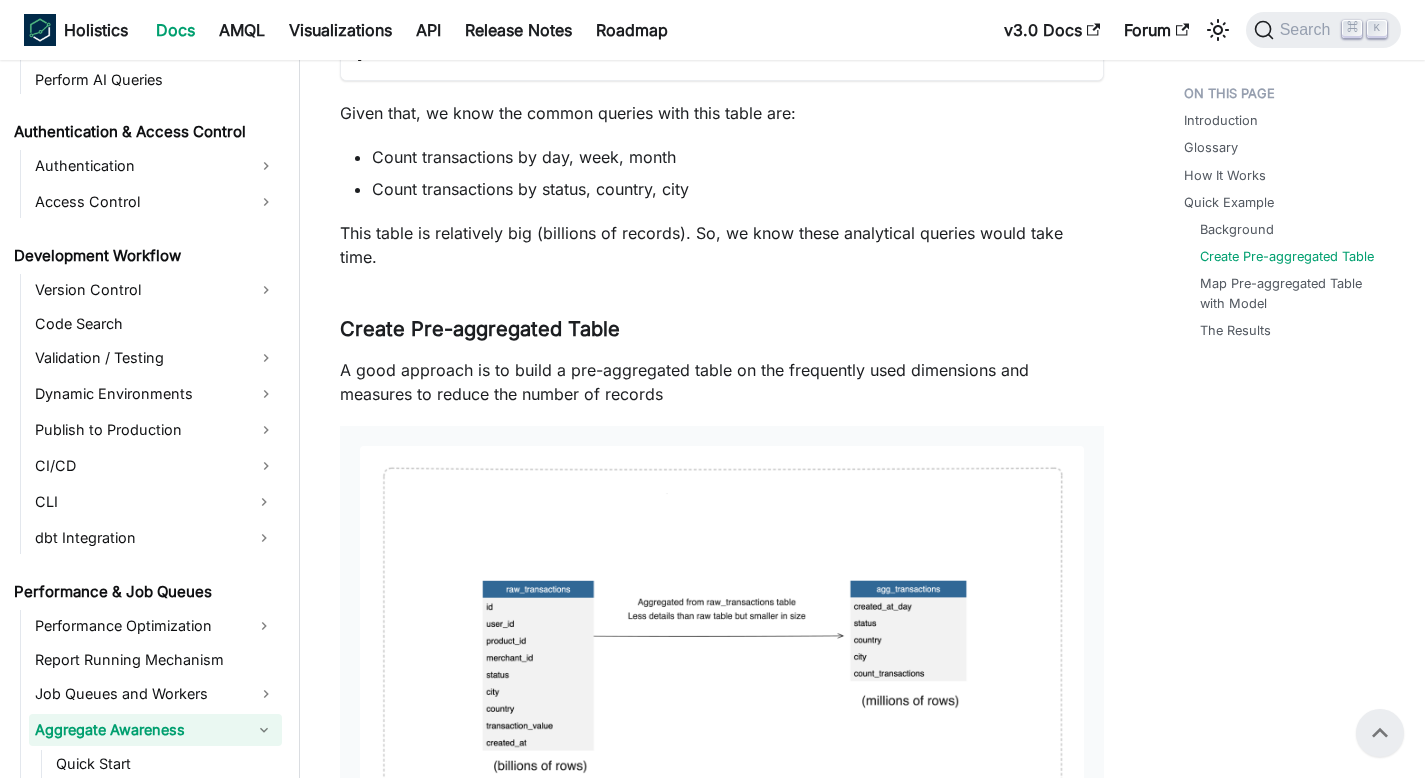 click on "Count transactions by day, week, month" at bounding box center (738, 157) 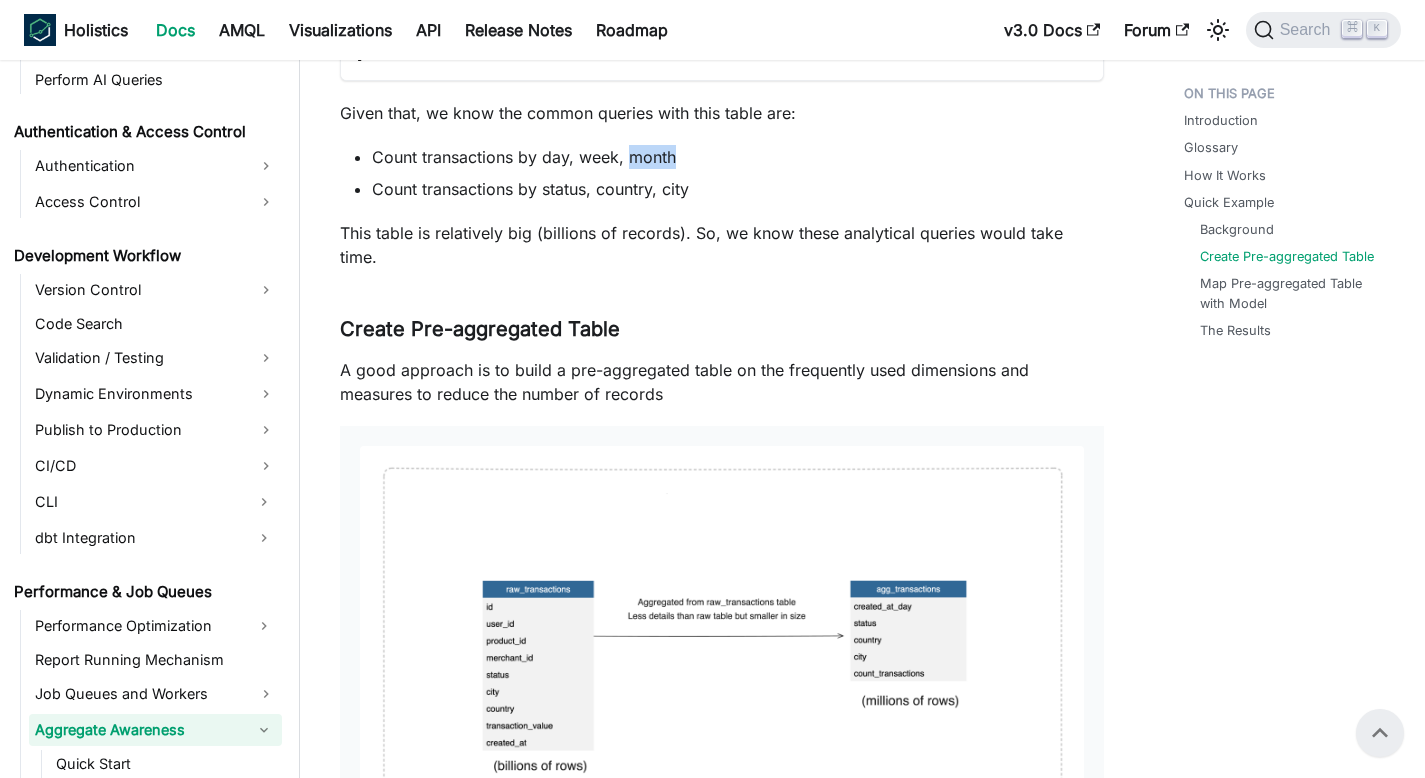 click on "Count transactions by day, week, month" at bounding box center [738, 157] 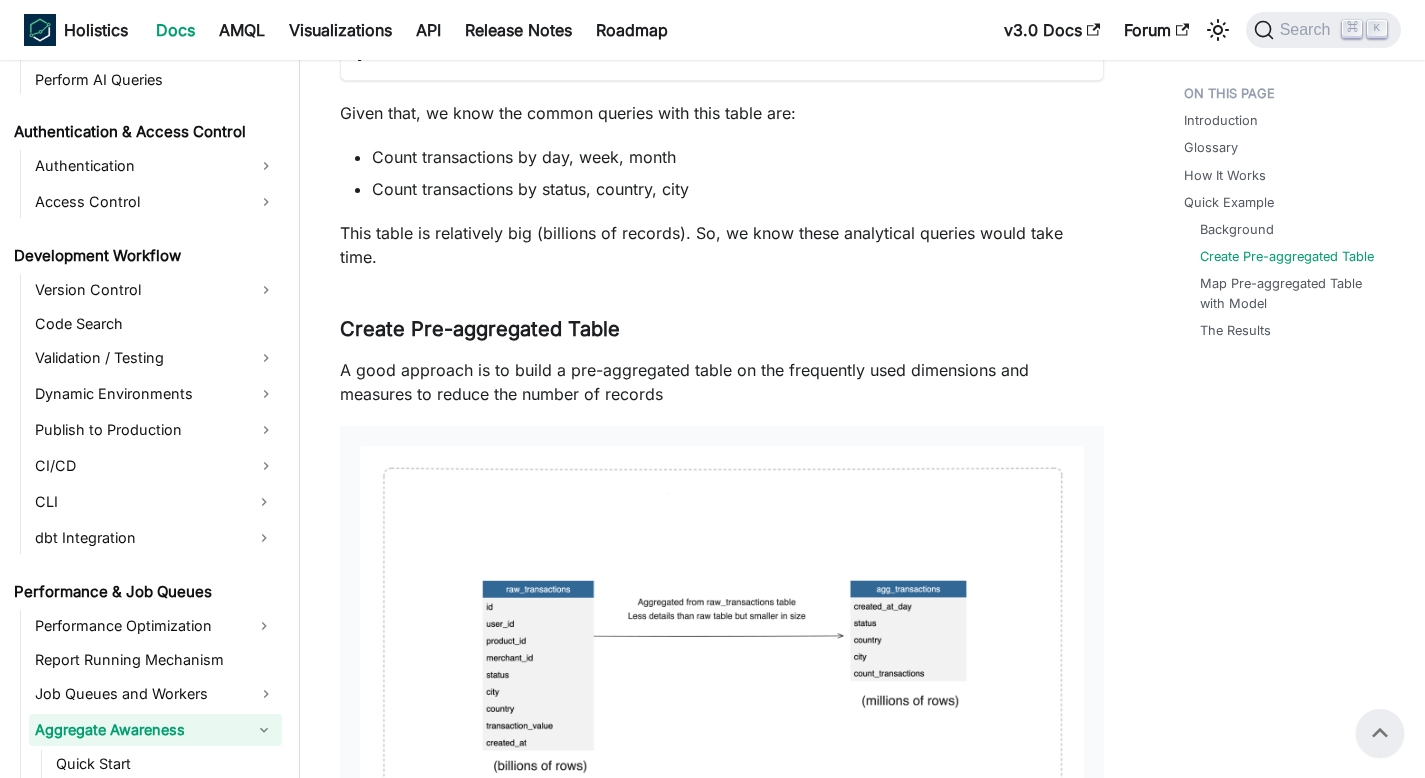 click on "Count transactions by status, country, city" at bounding box center (738, 189) 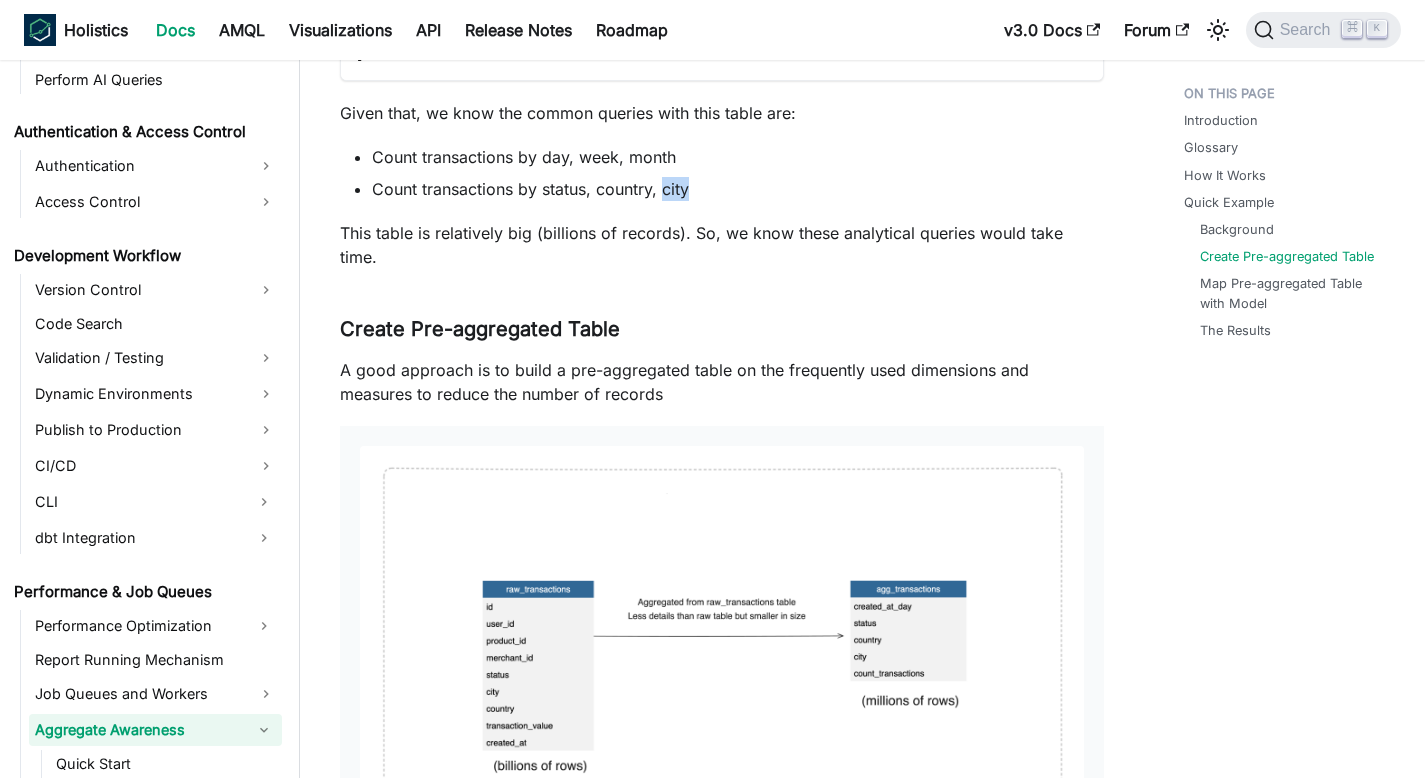scroll, scrollTop: 6027, scrollLeft: 0, axis: vertical 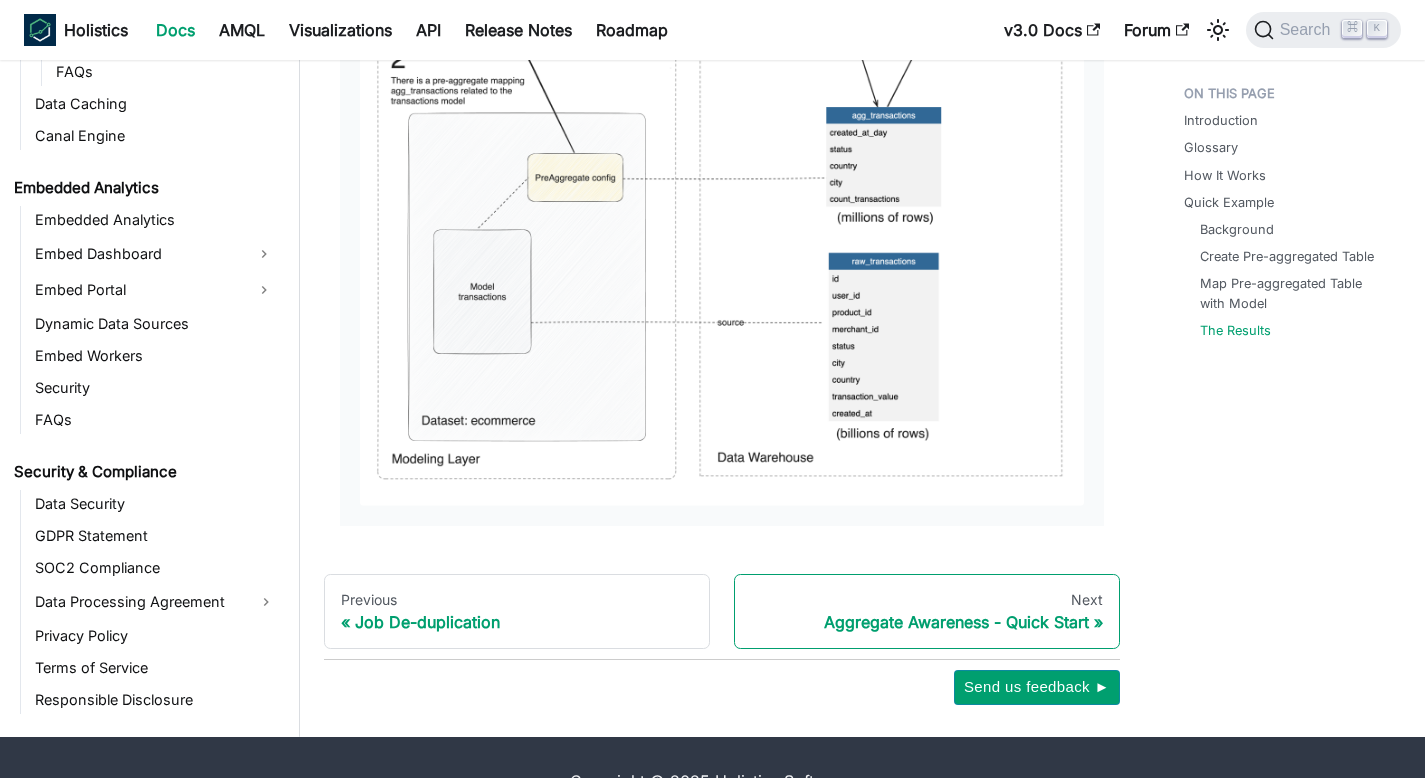 click on "Aggregate Awareness - Quick Start" at bounding box center (927, 622) 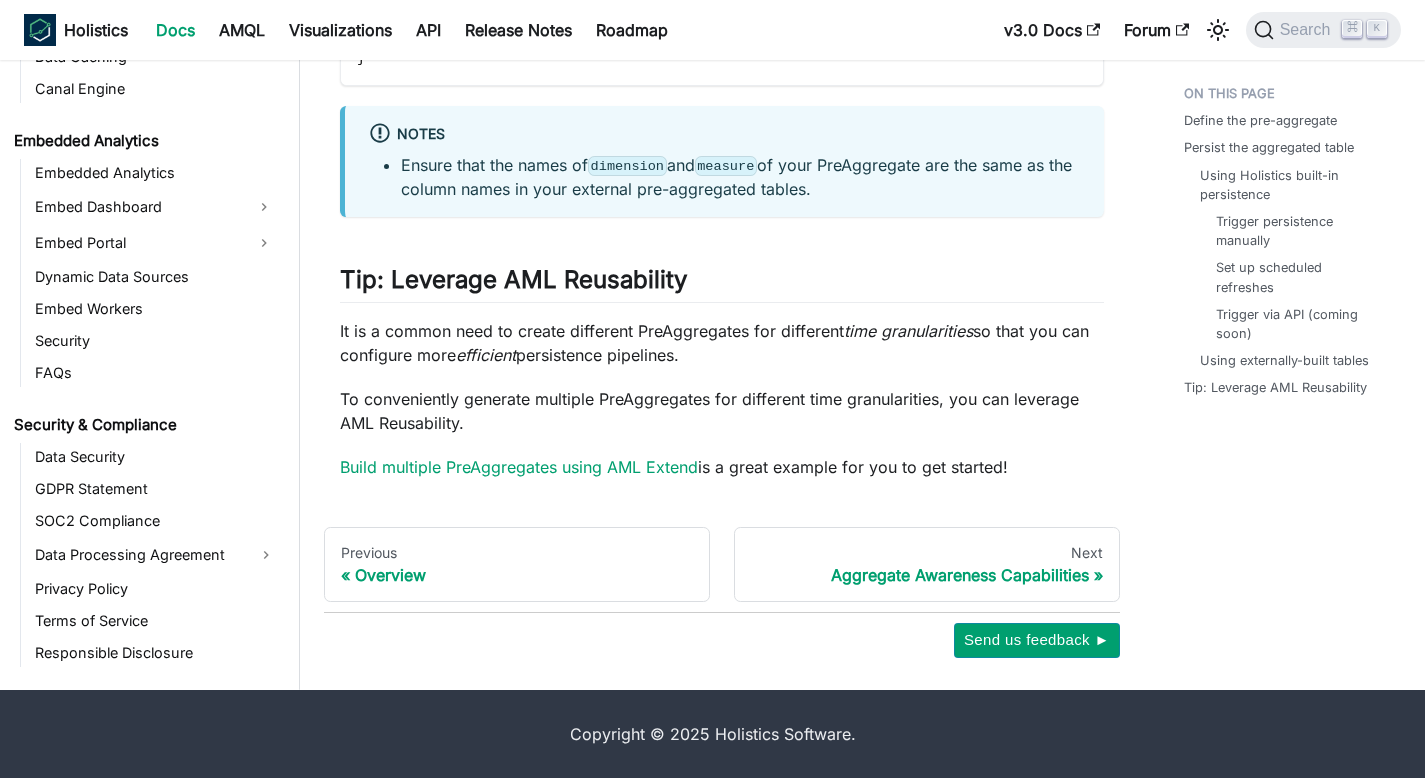 scroll, scrollTop: 0, scrollLeft: 0, axis: both 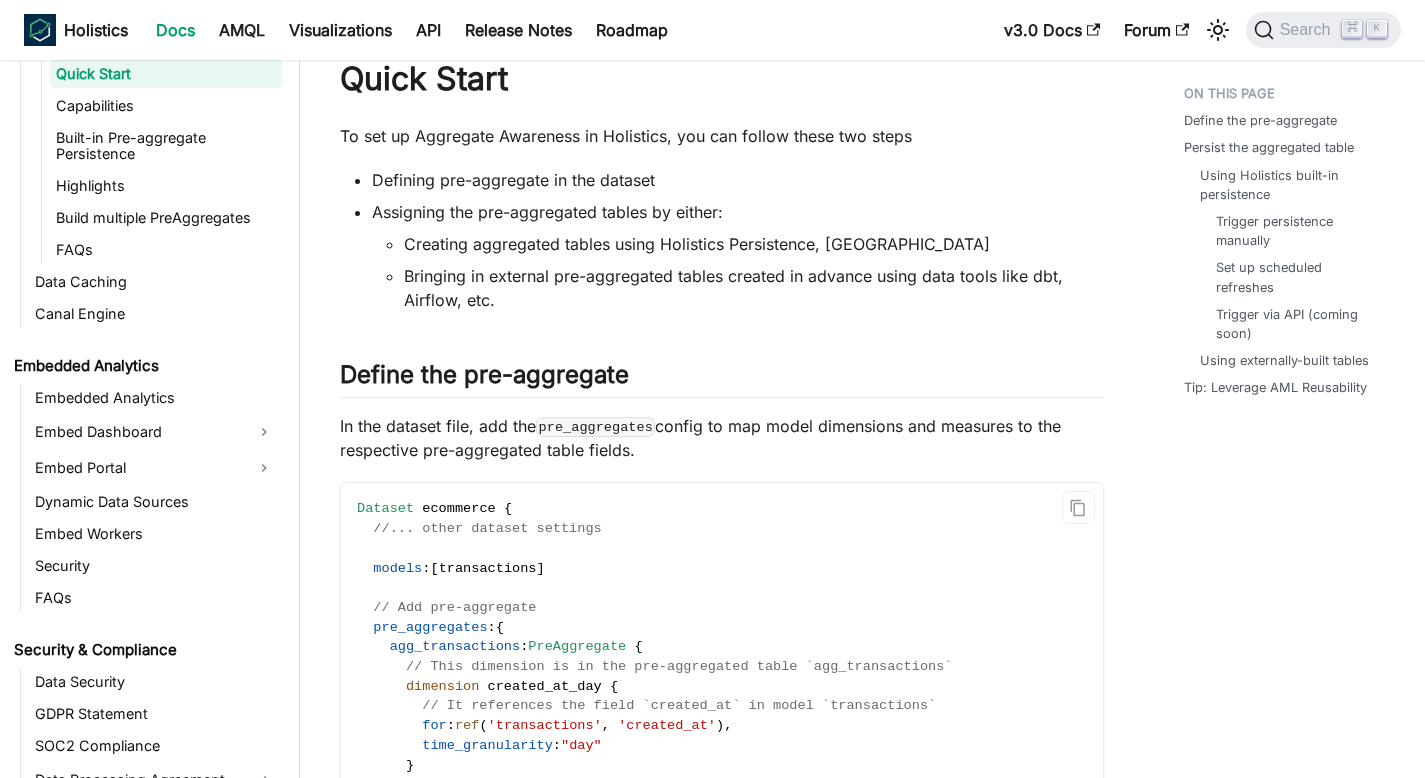 click on "Define the pre-aggregate Persist the aggregated table Using Holistics built-in persistence Trigger persistence manually Set up scheduled refreshes Trigger via API (coming soon) Using externally-built tables Tip: Leverage AML Reusability" at bounding box center (1284, 244) 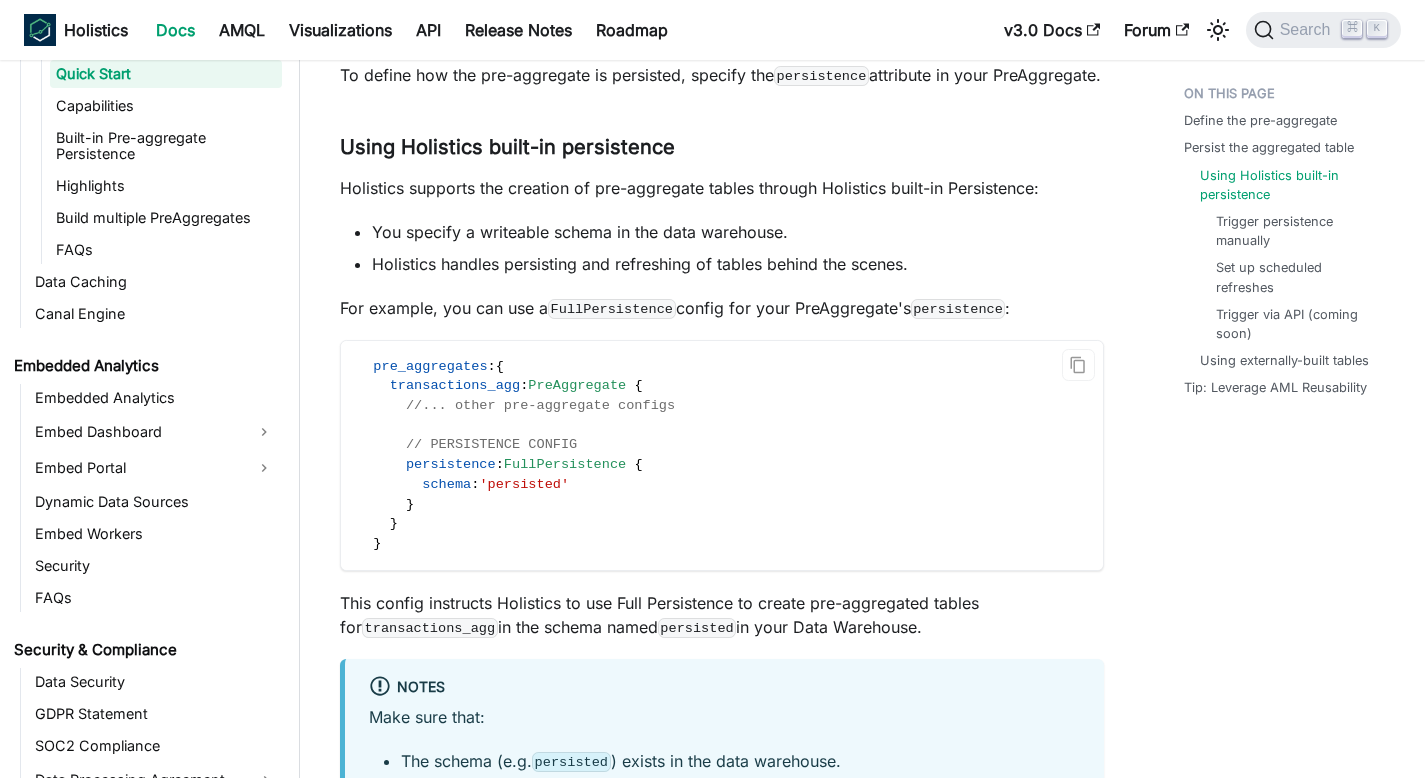 scroll, scrollTop: 1376, scrollLeft: 0, axis: vertical 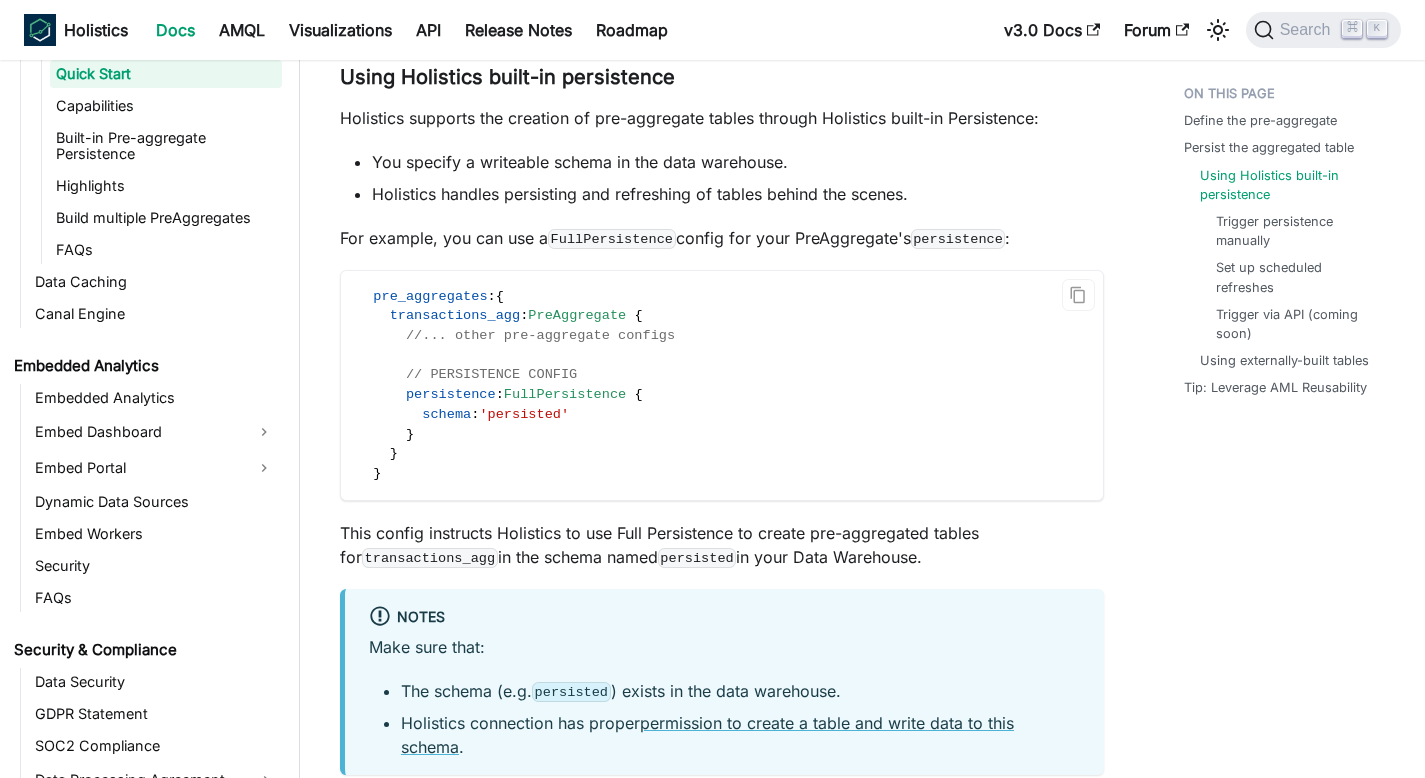 click on "PreAggregate" at bounding box center [577, 315] 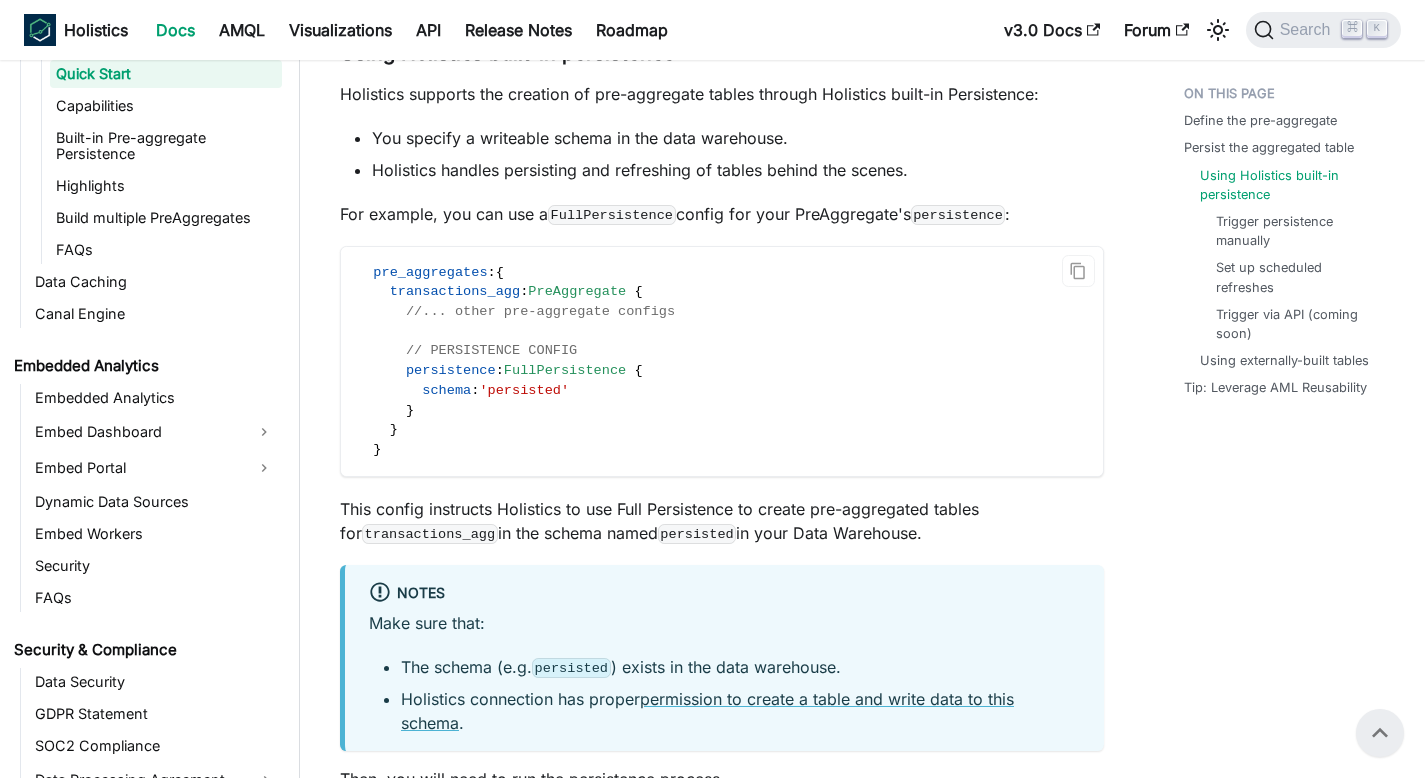 scroll, scrollTop: 1386, scrollLeft: 0, axis: vertical 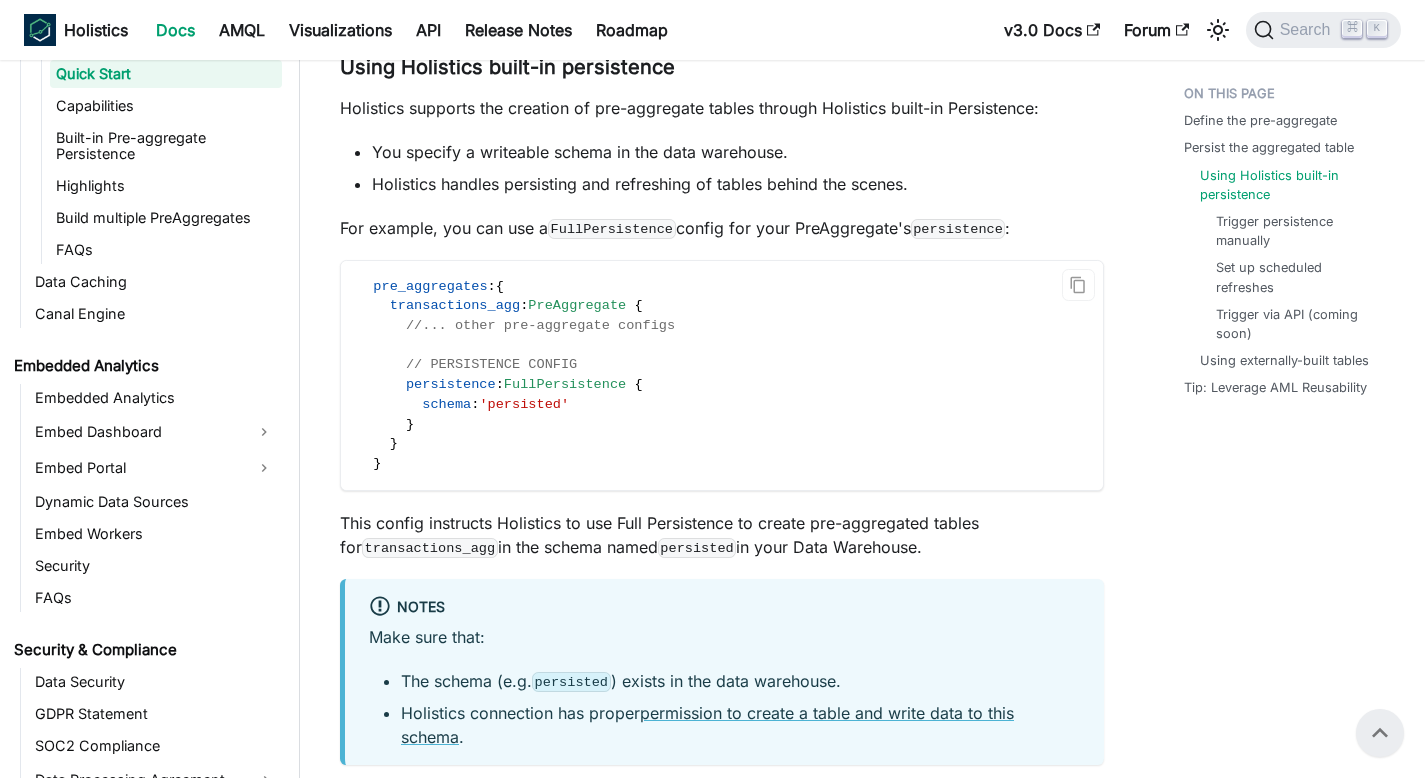 click on "Holistics supports the creation of pre-aggregate tables through Holistics built-in Persistence:" at bounding box center [722, 108] 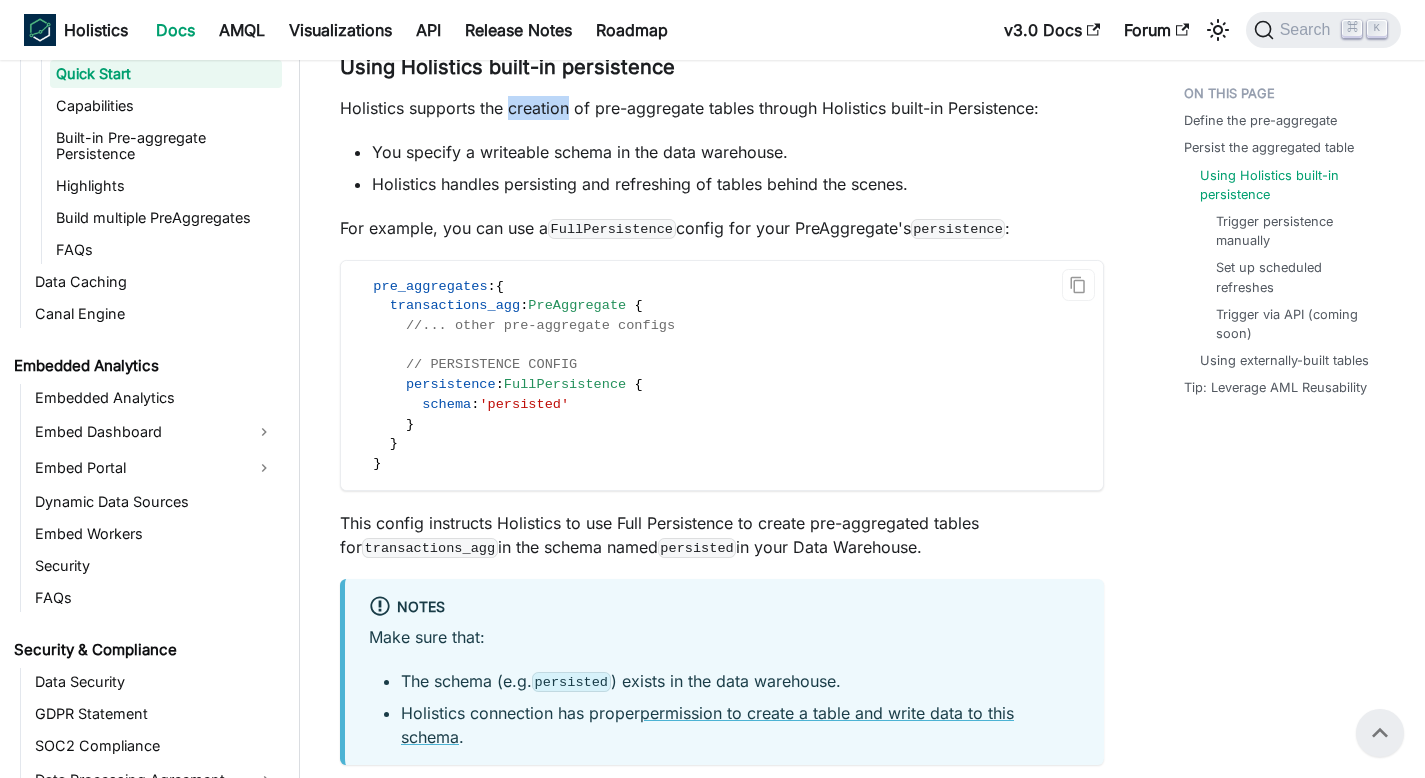 click on "Holistics supports the creation of pre-aggregate tables through Holistics built-in Persistence:" at bounding box center [722, 108] 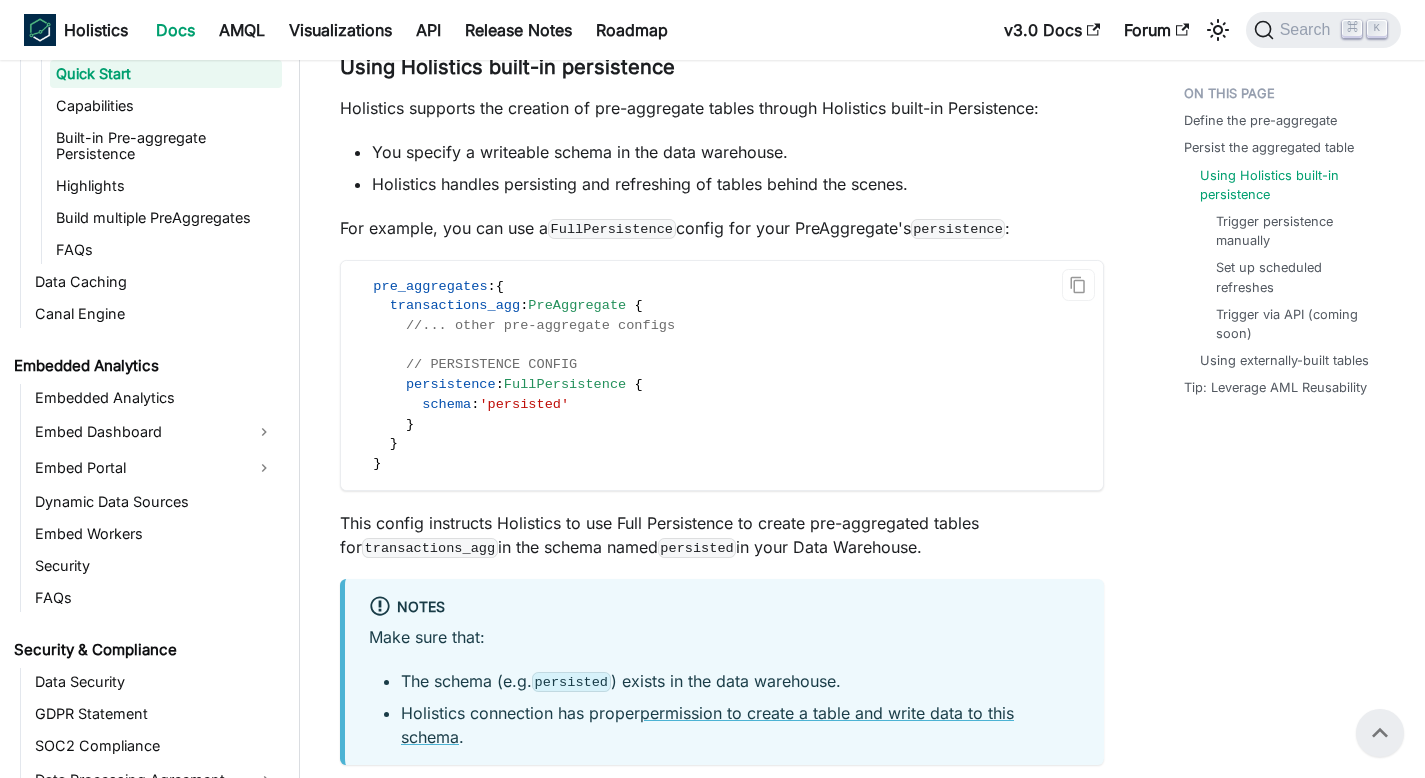 click on "You specify a writeable schema in the data warehouse." at bounding box center (738, 152) 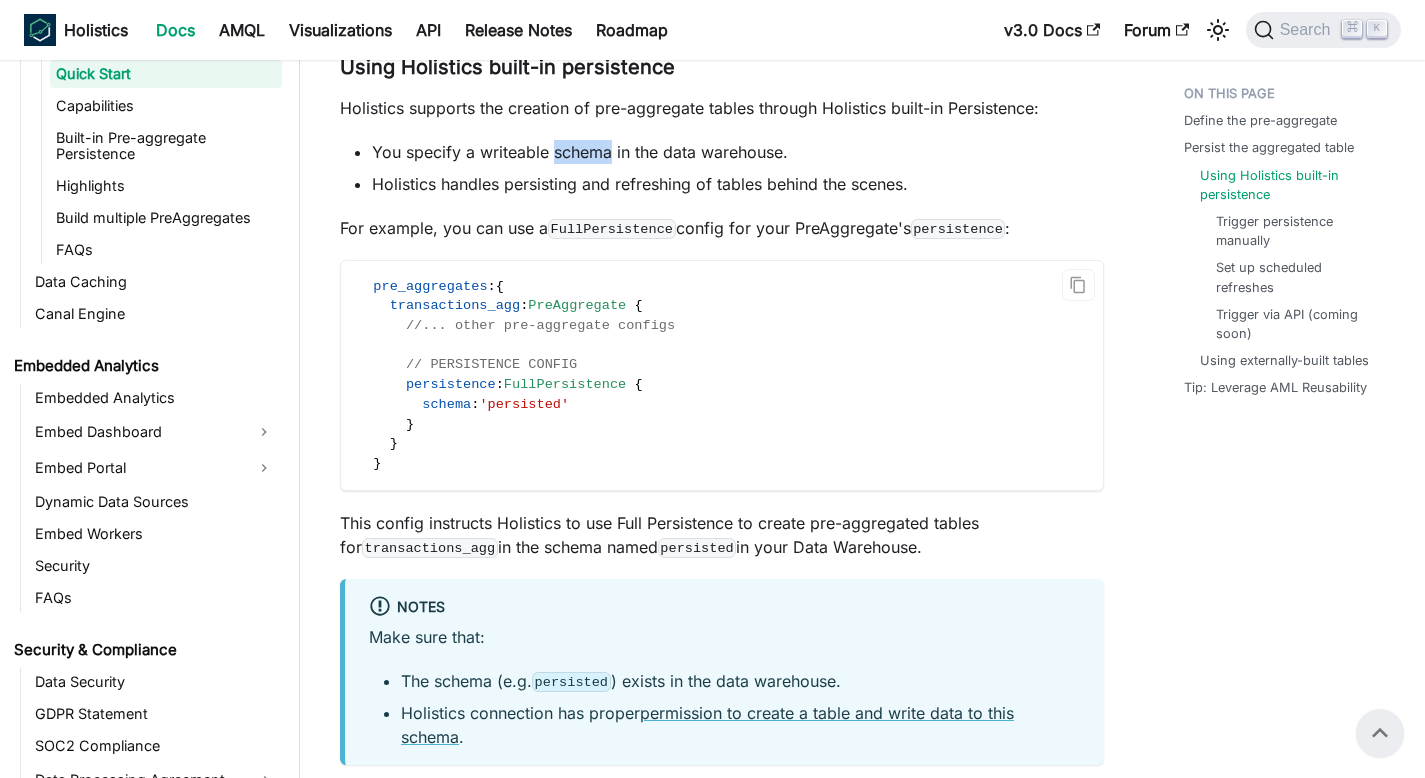 click on "You specify a writeable schema in the data warehouse." at bounding box center [738, 152] 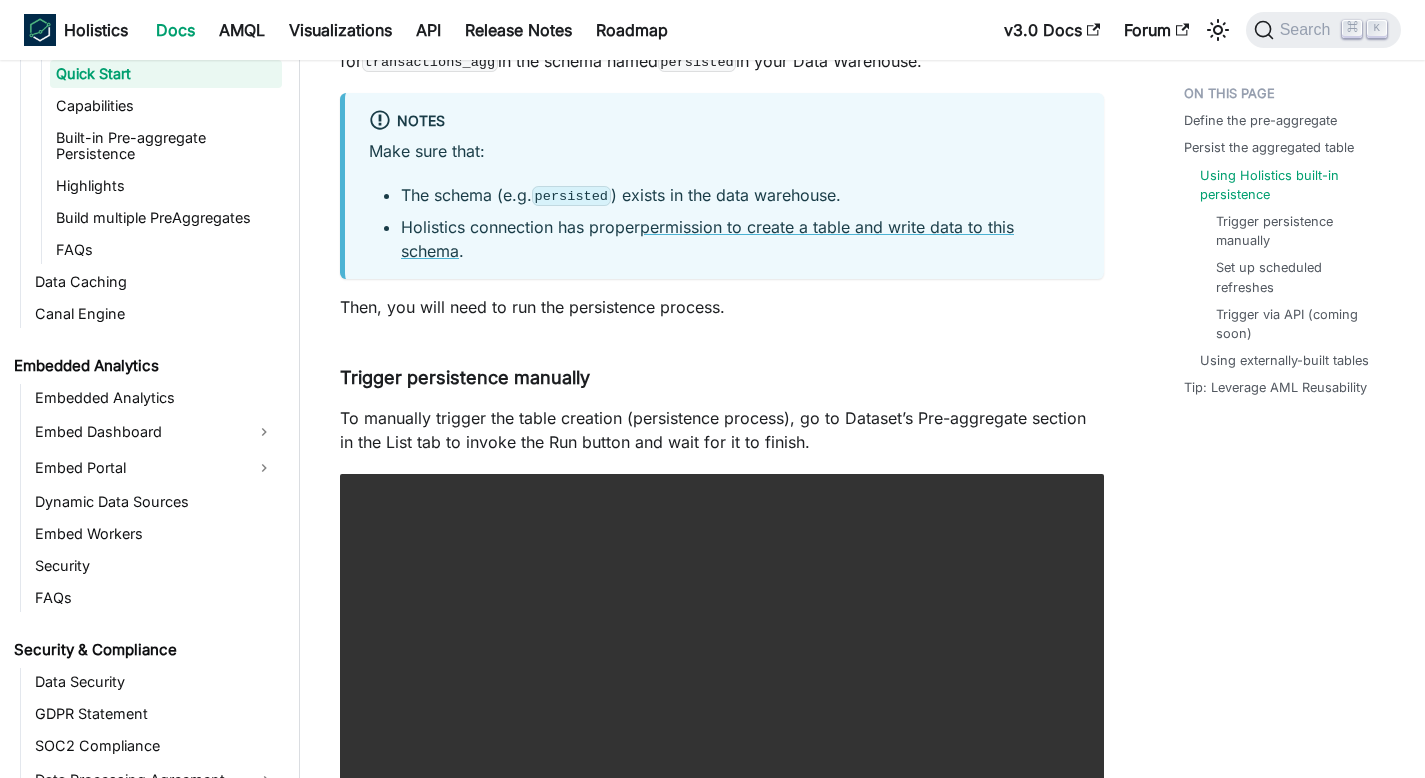 scroll, scrollTop: 1878, scrollLeft: 0, axis: vertical 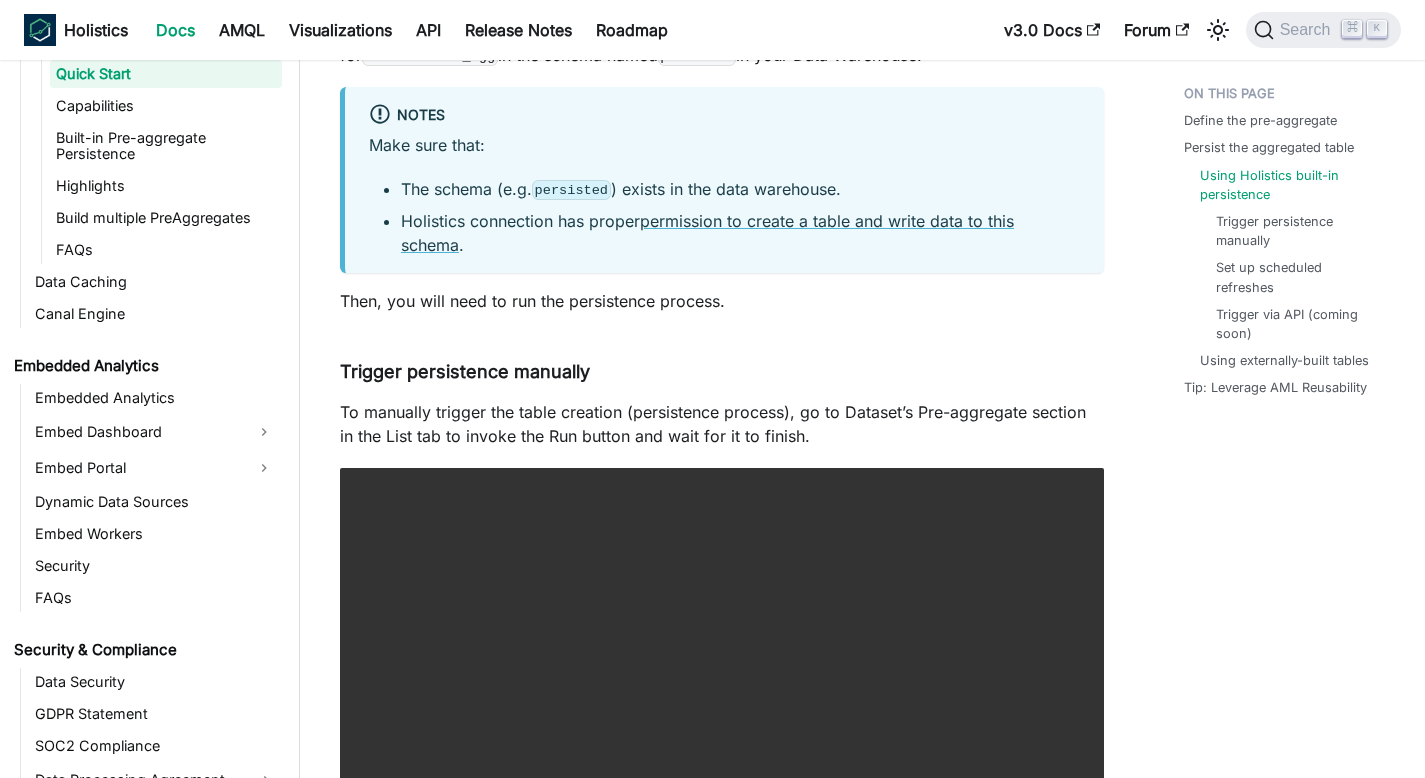 click on "persisted" at bounding box center (571, 190) 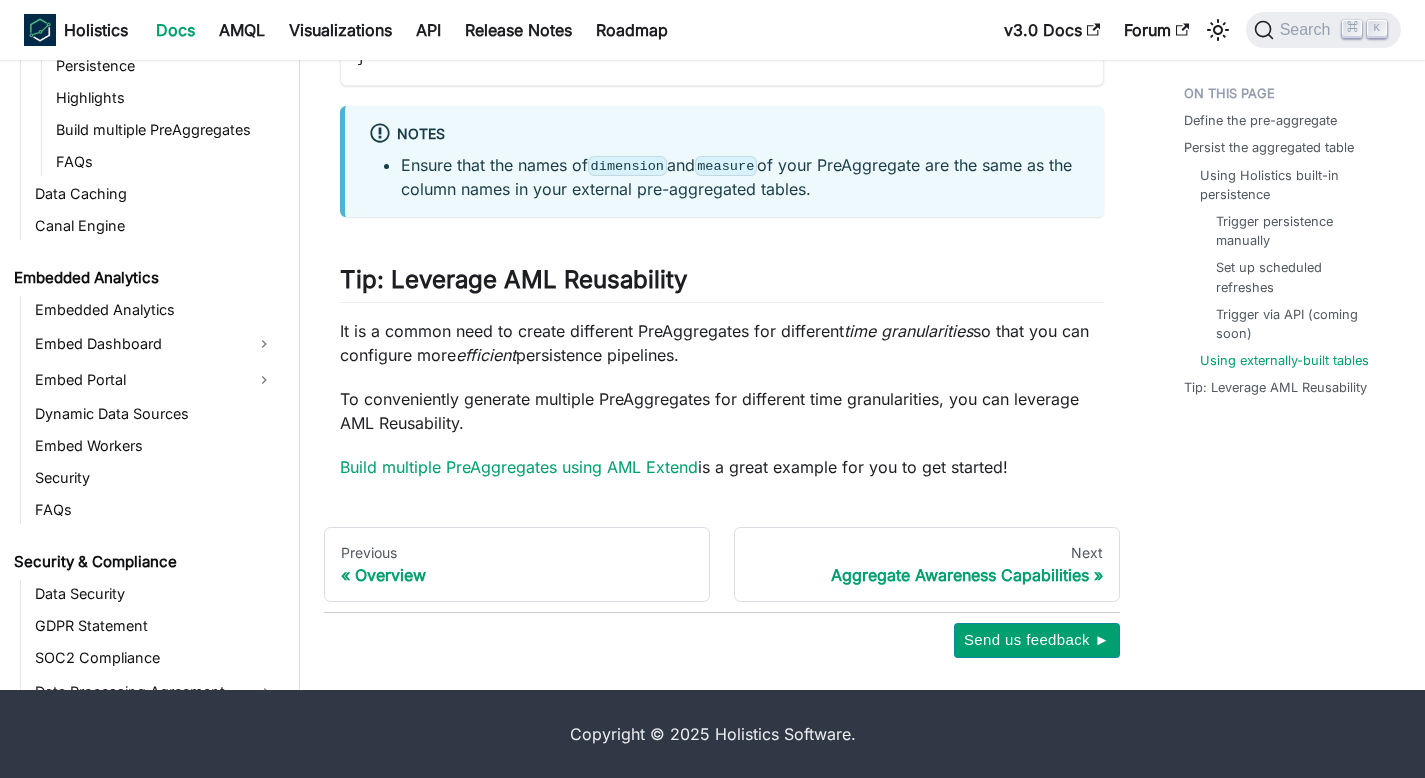 scroll, scrollTop: 4358, scrollLeft: 0, axis: vertical 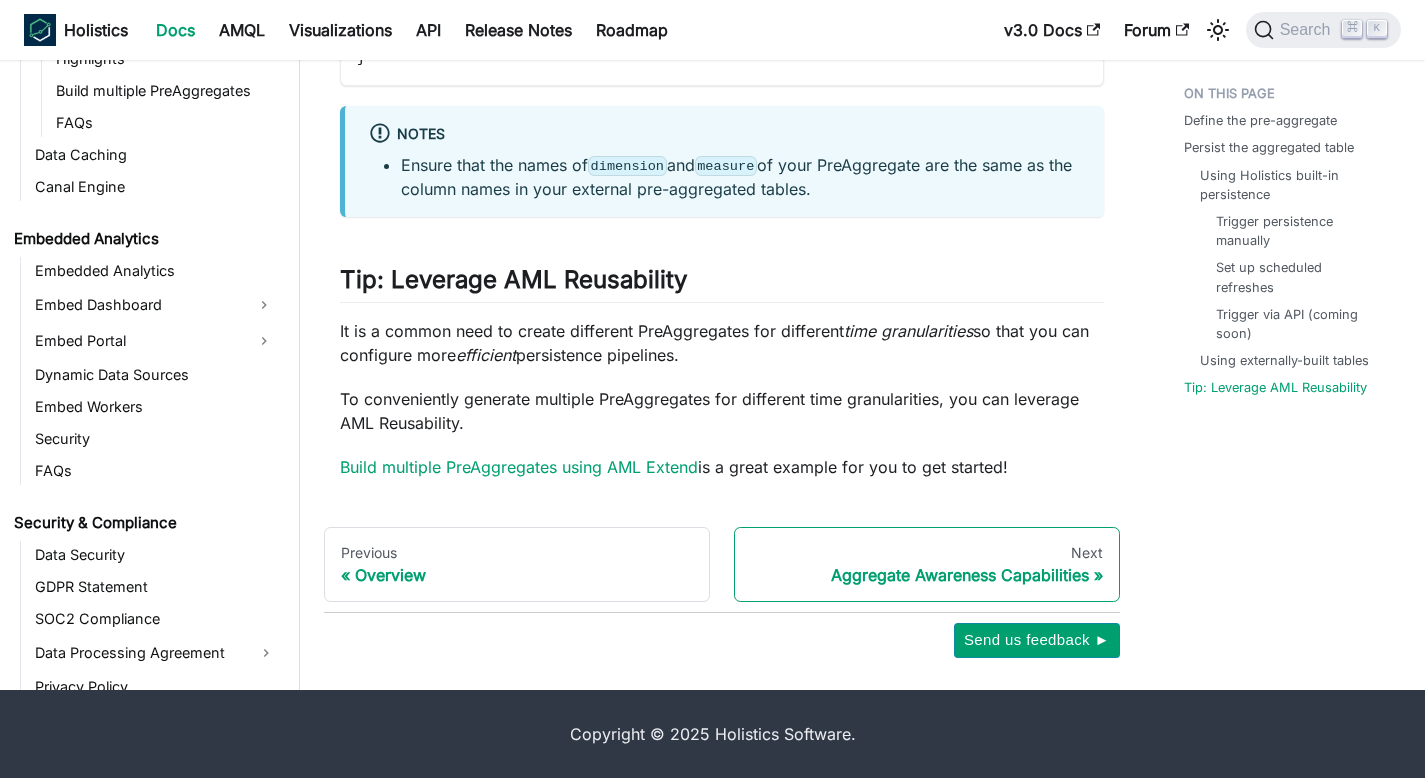click on "Aggregate Awareness Capabilities" at bounding box center (927, 575) 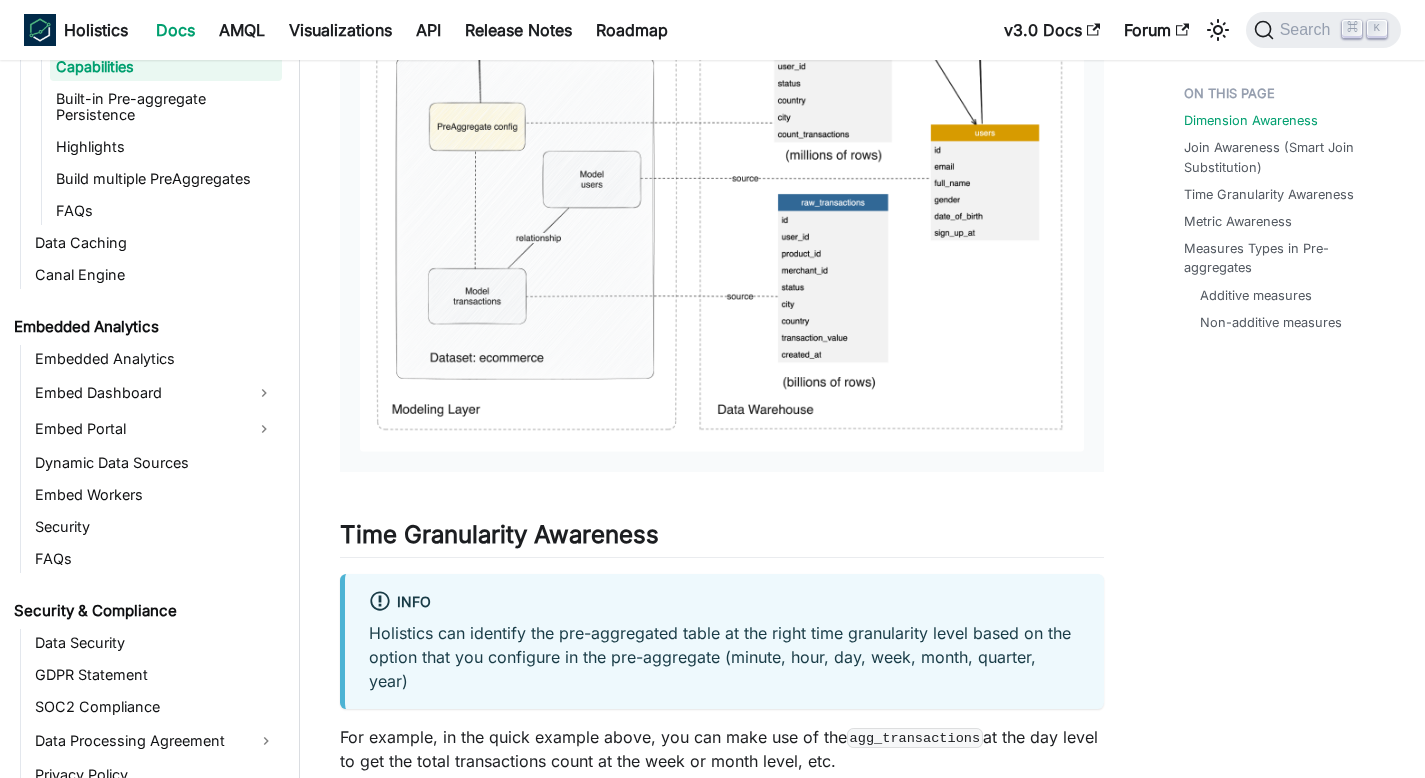 scroll, scrollTop: 0, scrollLeft: 0, axis: both 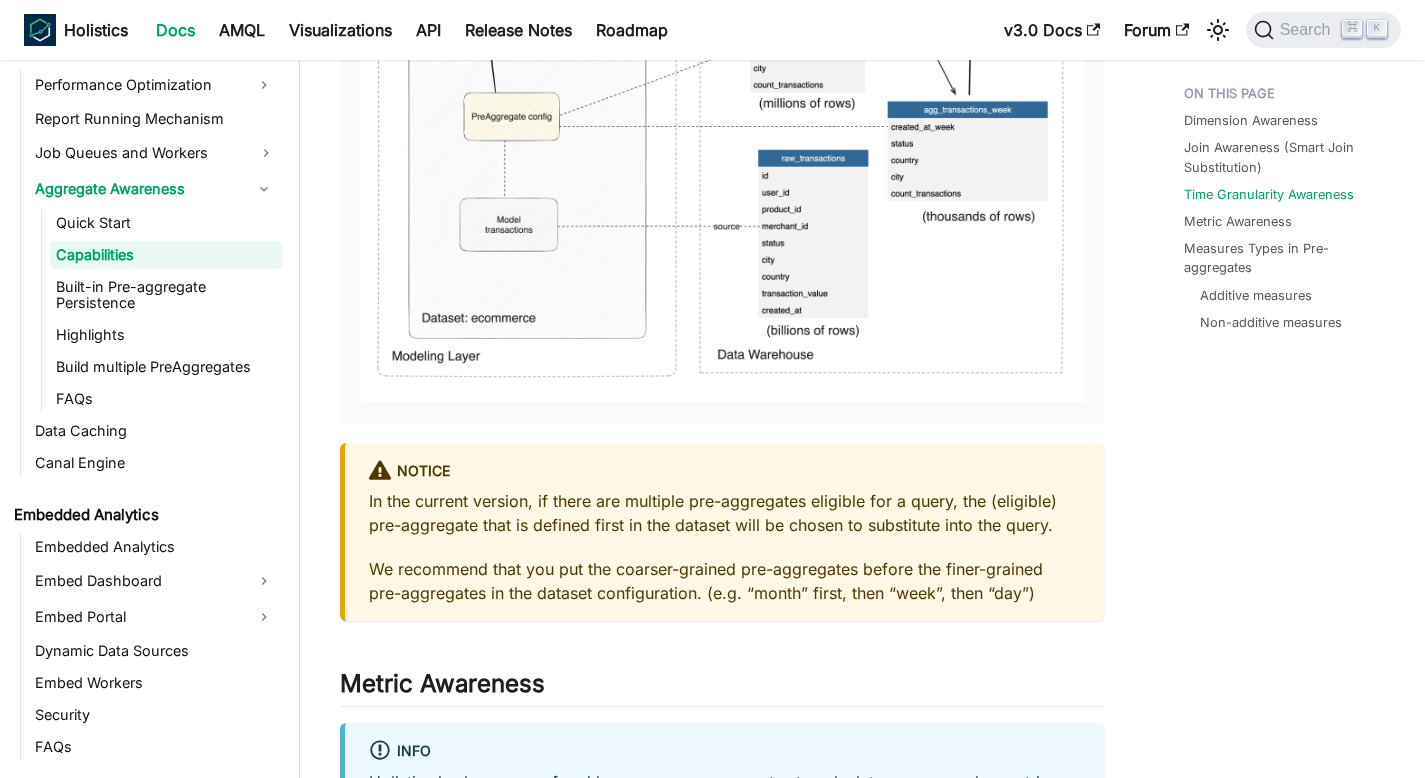 click on "We recommend that you put the coarser-grained pre-aggregates before the finer-grained pre-aggregates in the dataset configuration. (e.g. “month” first, then “week”, then “day”)" at bounding box center [724, 581] 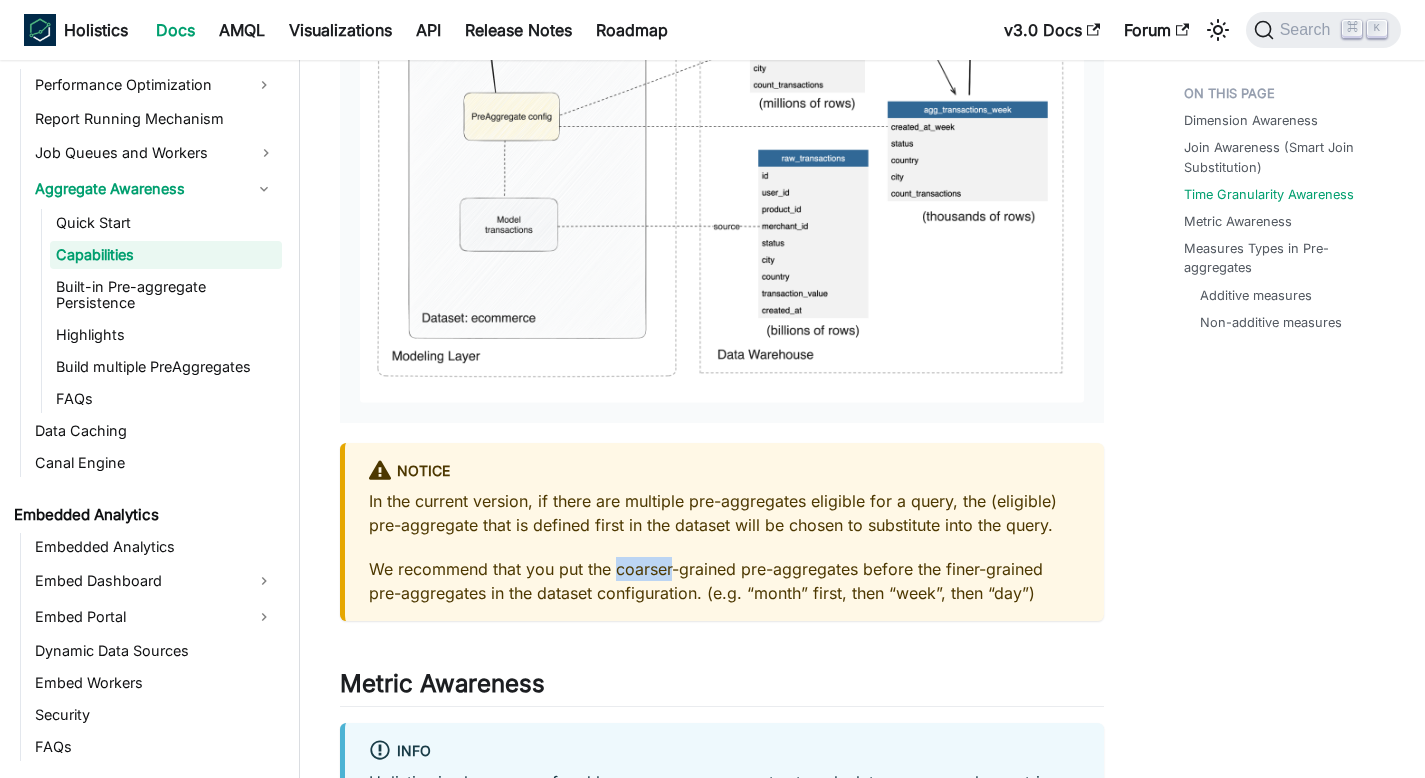 click on "We recommend that you put the coarser-grained pre-aggregates before the finer-grained pre-aggregates in the dataset configuration. (e.g. “month” first, then “week”, then “day”)" at bounding box center (724, 581) 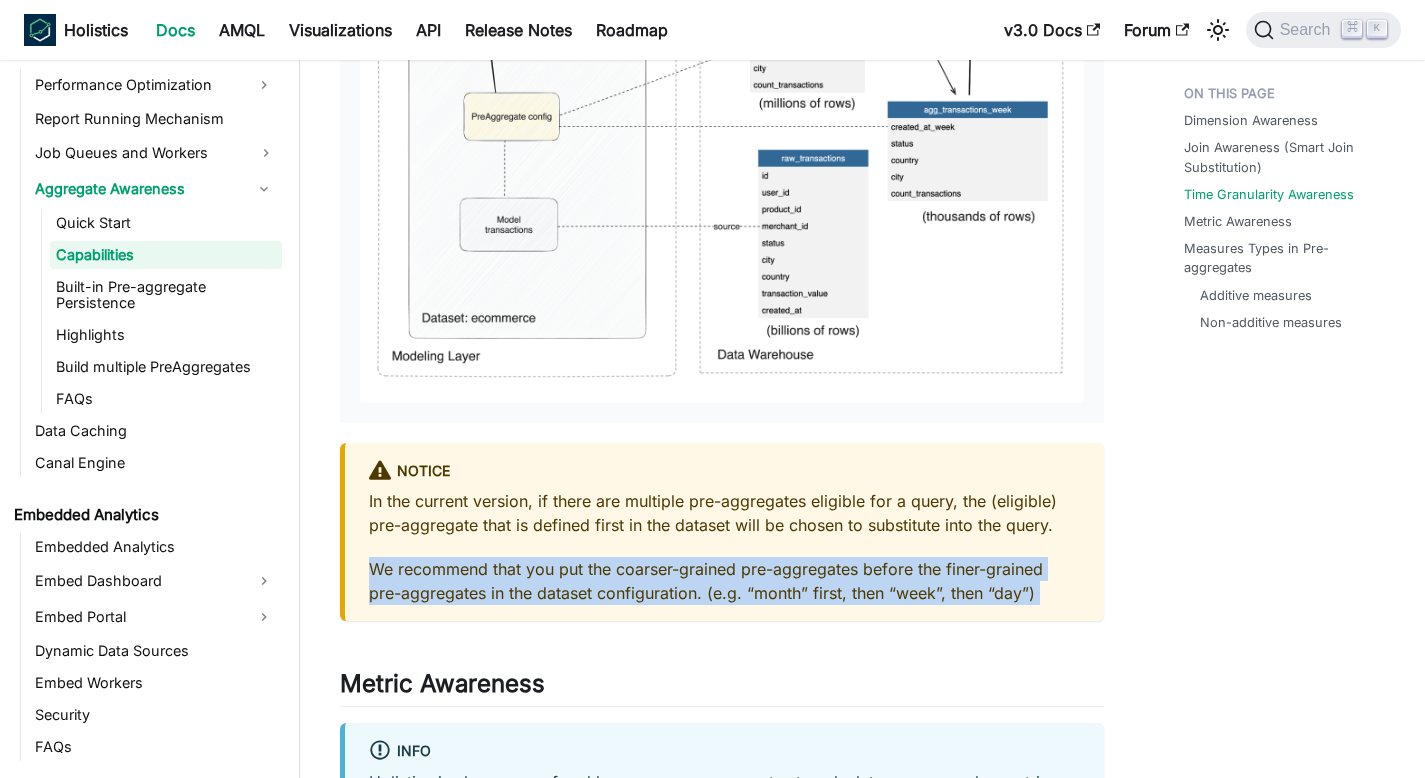 click on "We recommend that you put the coarser-grained pre-aggregates before the finer-grained pre-aggregates in the dataset configuration. (e.g. “month” first, then “week”, then “day”)" at bounding box center (724, 581) 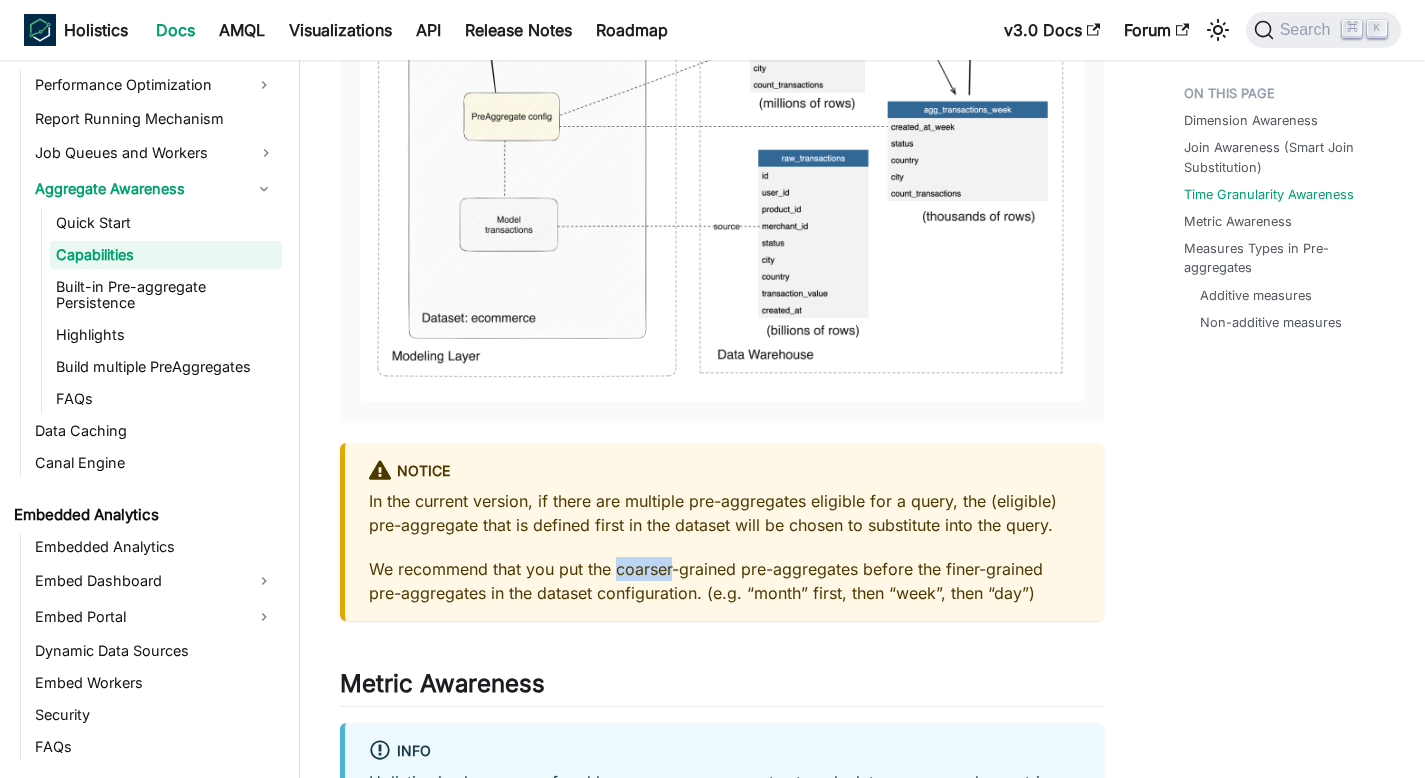 click on "We recommend that you put the coarser-grained pre-aggregates before the finer-grained pre-aggregates in the dataset configuration. (e.g. “month” first, then “week”, then “day”)" at bounding box center [724, 581] 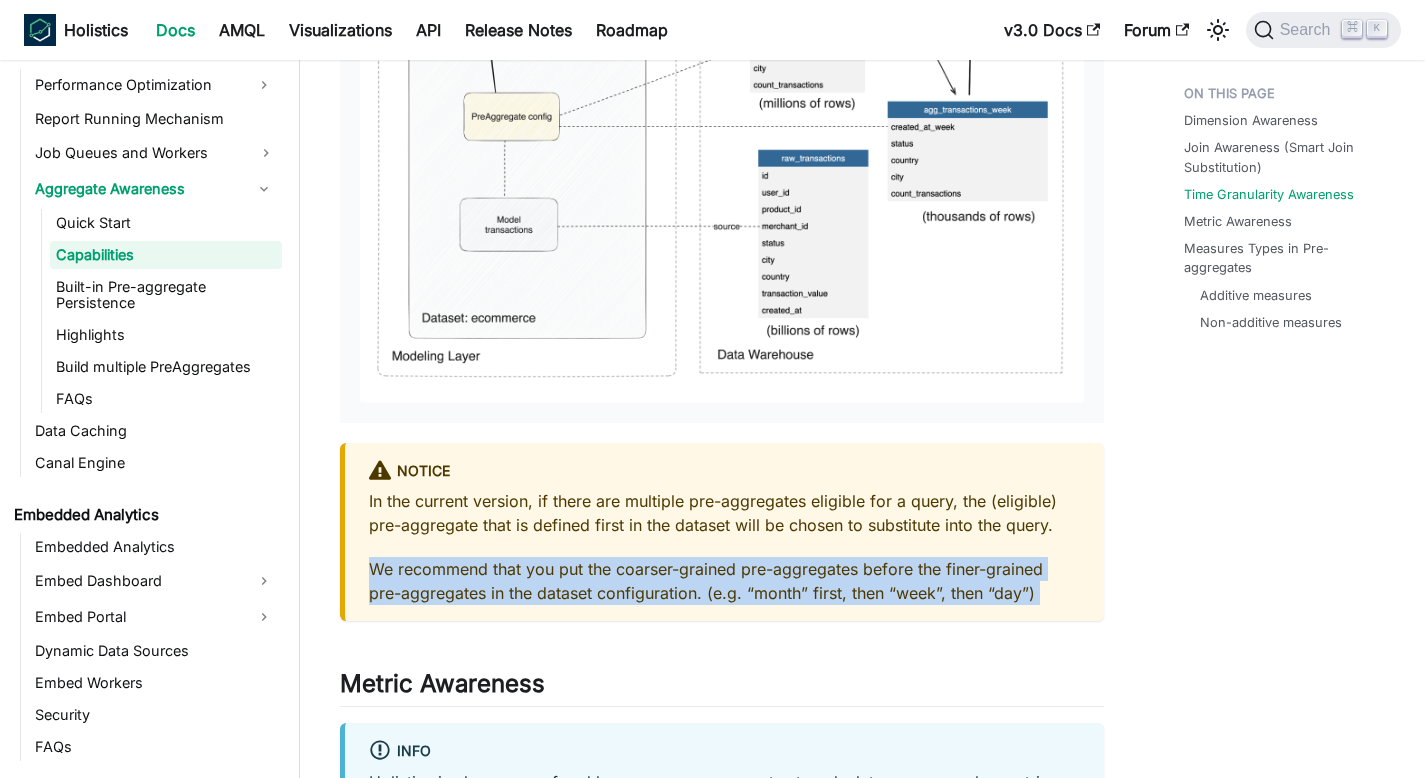 click on "We recommend that you put the coarser-grained pre-aggregates before the finer-grained pre-aggregates in the dataset configuration. (e.g. “month” first, then “week”, then “day”)" at bounding box center (724, 581) 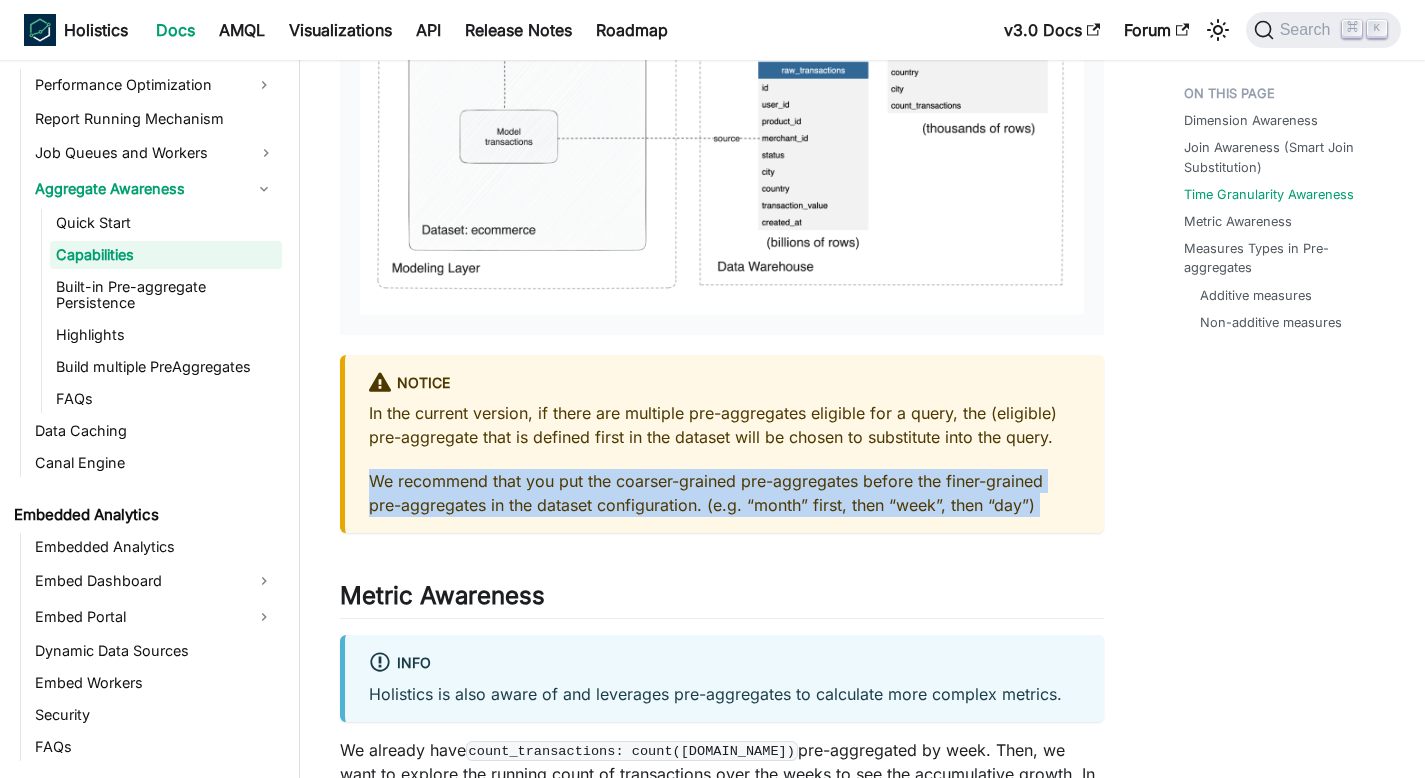 scroll, scrollTop: 8638, scrollLeft: 0, axis: vertical 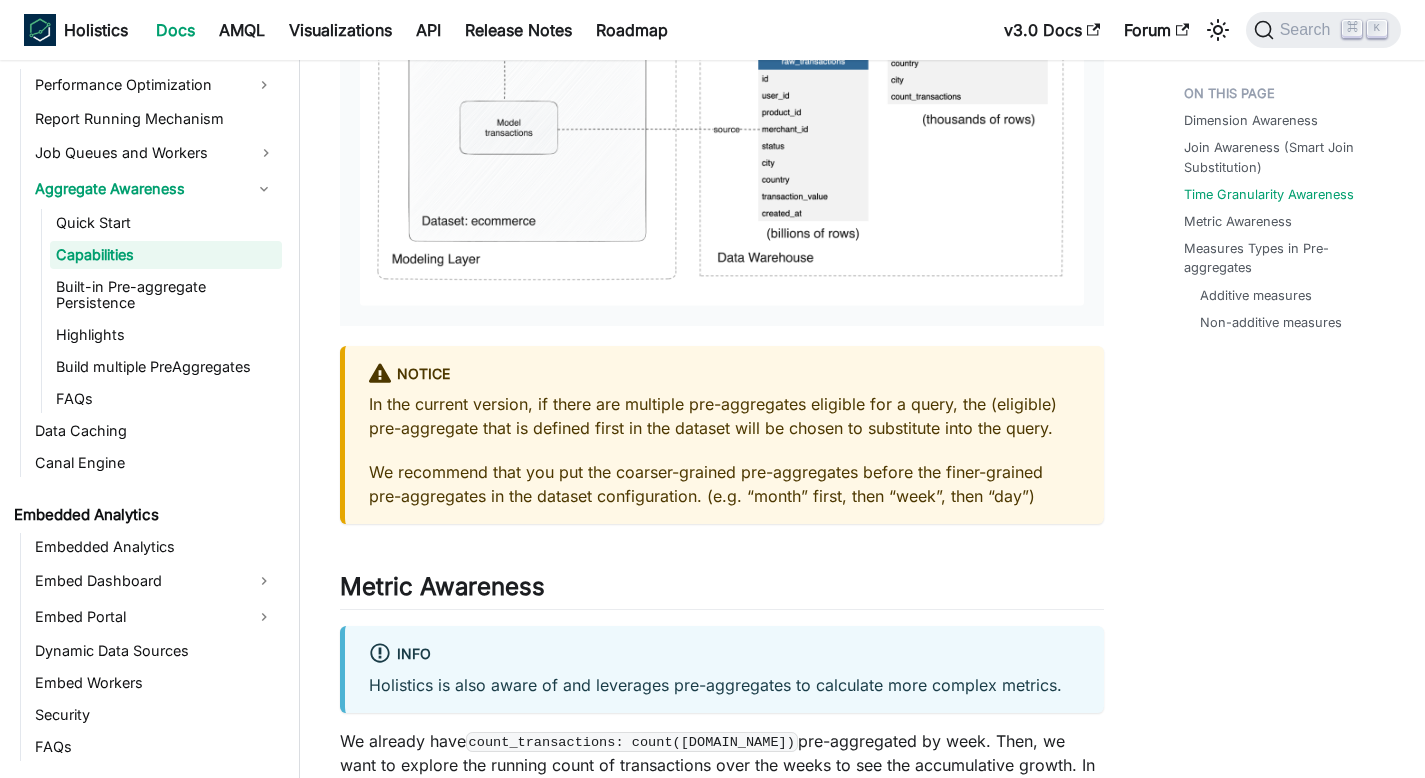 click on "In the current version, if there are multiple pre-aggregates eligible for a query, the (eligible) pre-aggregate that is defined first in the dataset will be chosen to substitute into the query." at bounding box center [724, 416] 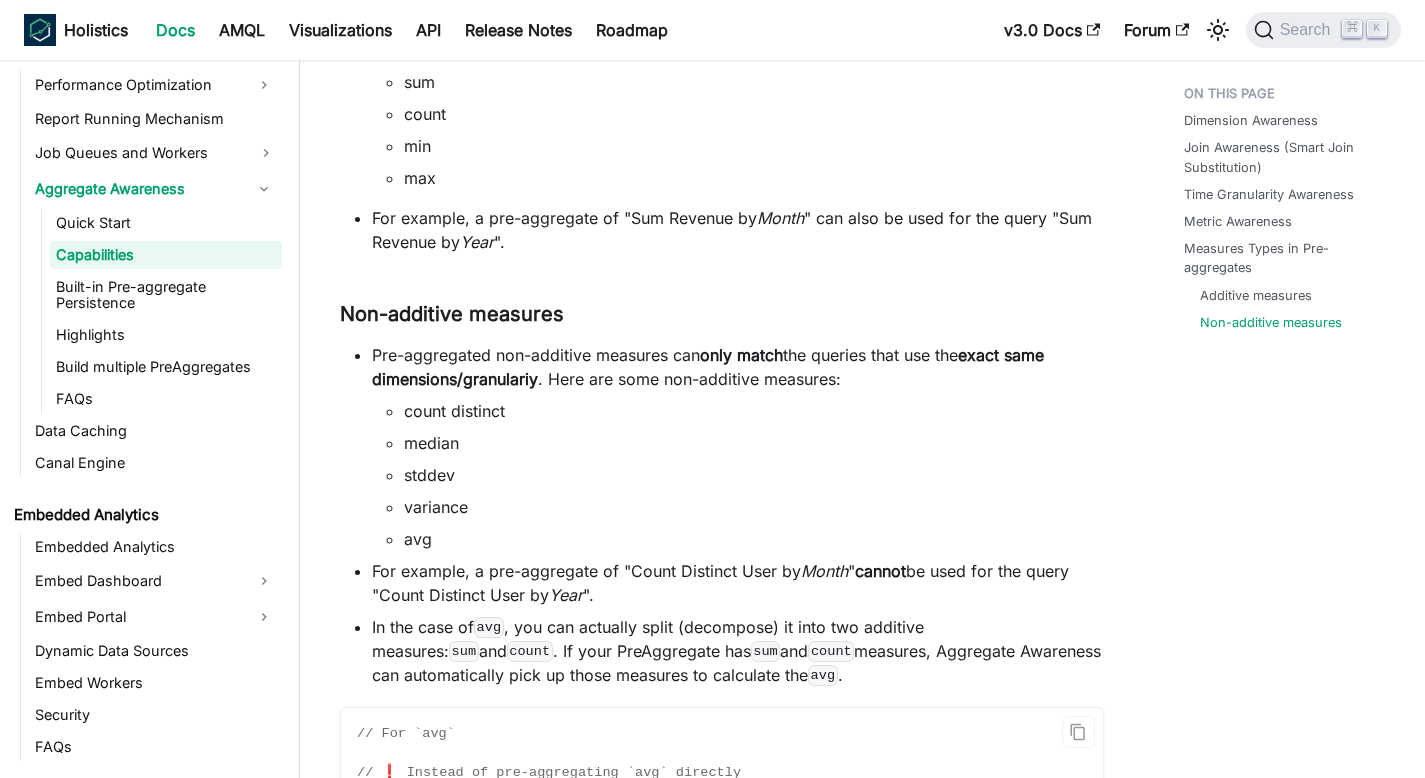 scroll, scrollTop: 10871, scrollLeft: 0, axis: vertical 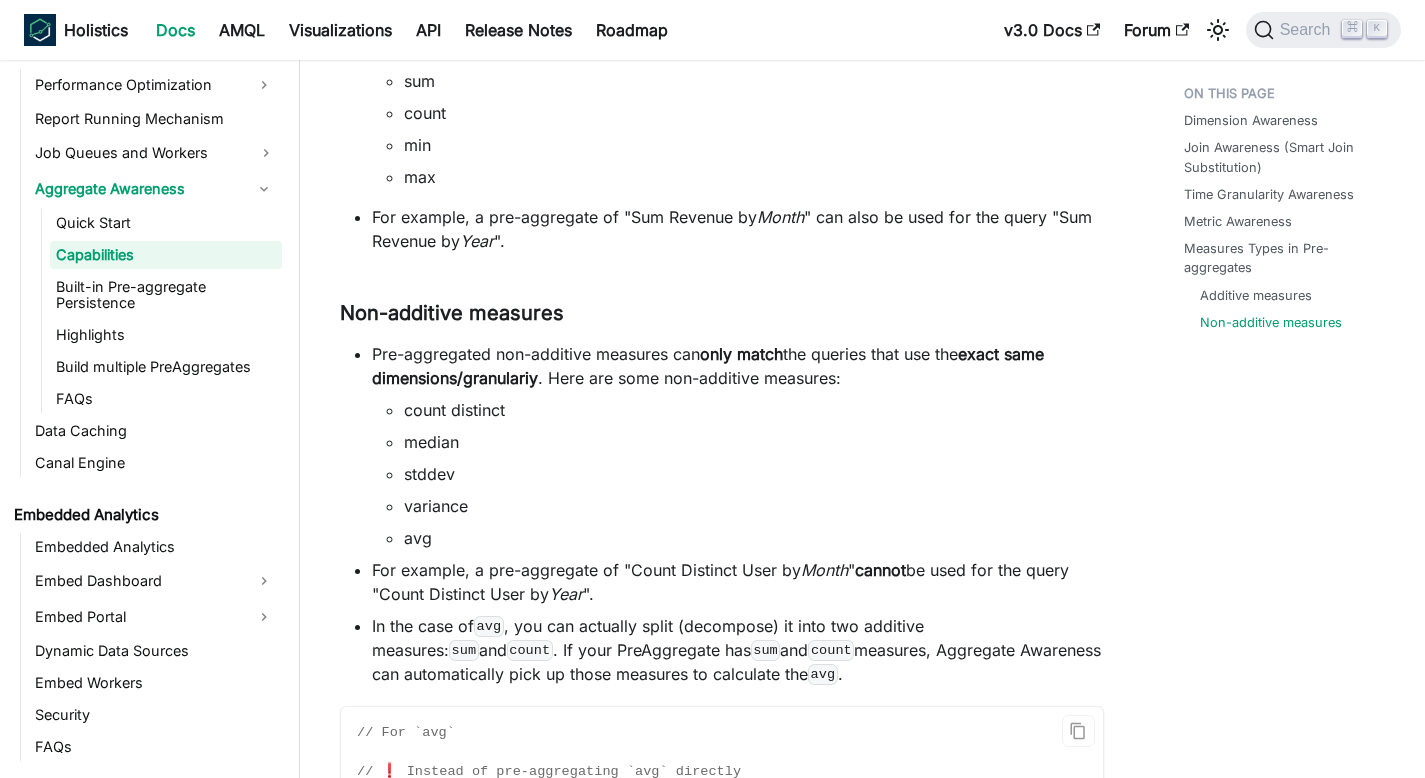 click on "Pre-aggregated non-additive measures can  only match  the queries that use the  exact same dimensions/granulariy . Here are some non-additive measures: count distinct median stddev variance avg" at bounding box center (738, 446) 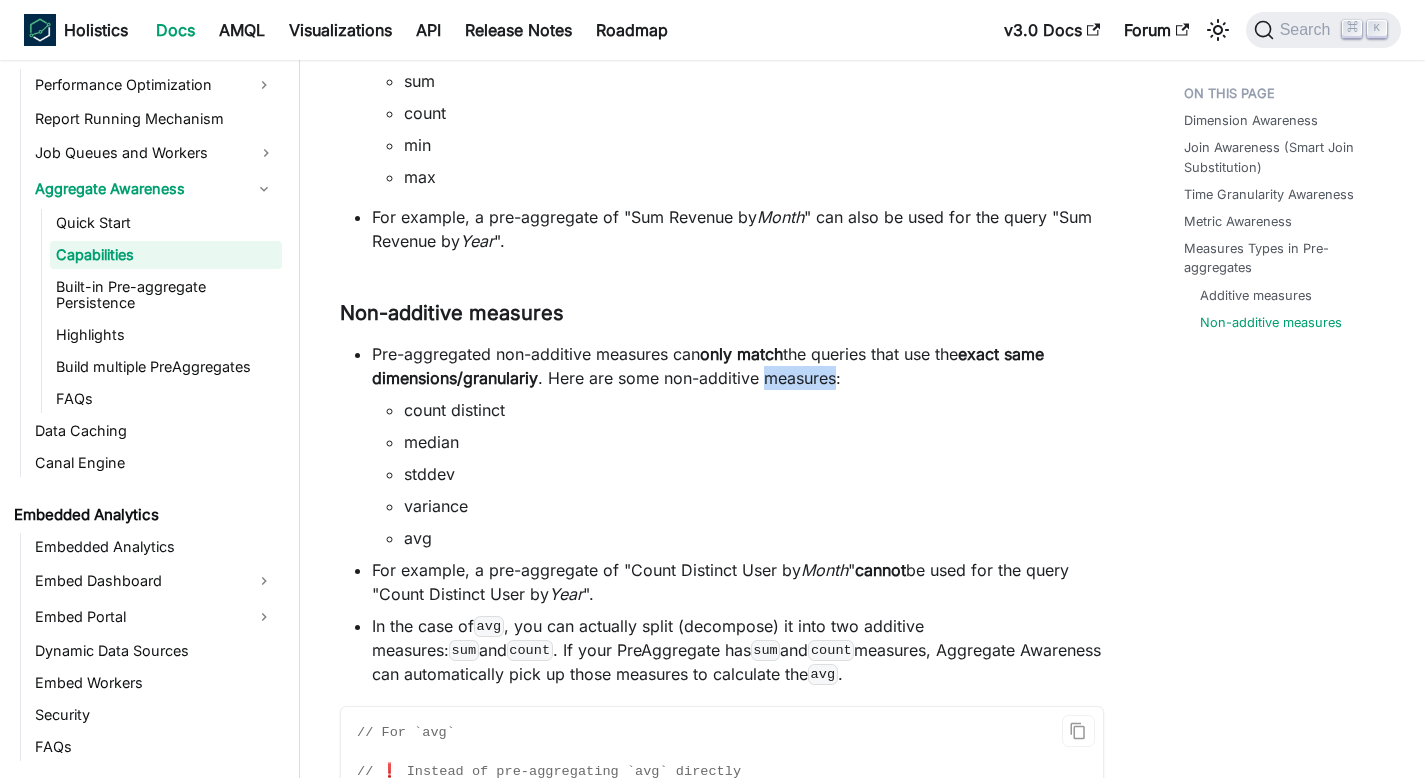 click on "Pre-aggregated non-additive measures can  only match  the queries that use the  exact same dimensions/granulariy . Here are some non-additive measures: count distinct median stddev variance avg" at bounding box center [738, 446] 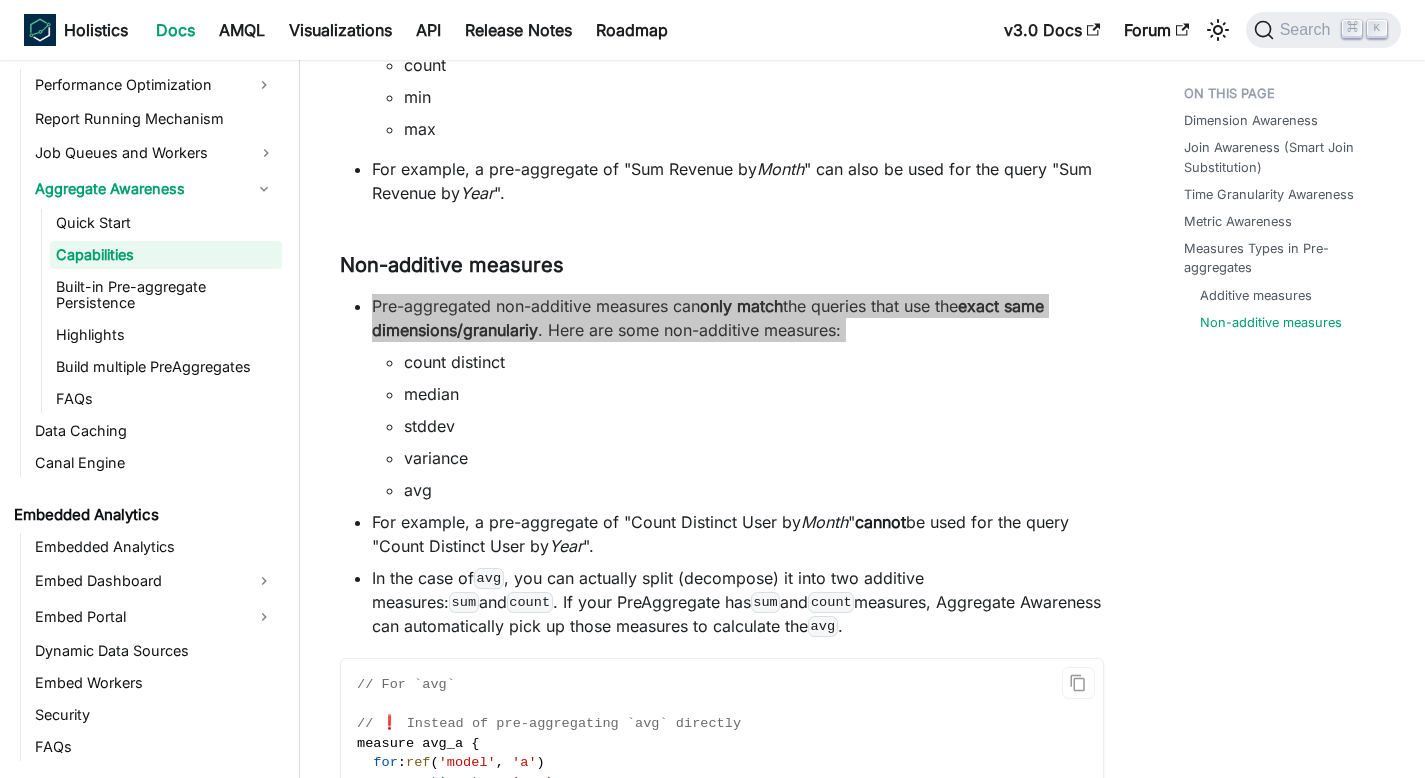 scroll, scrollTop: 10926, scrollLeft: 0, axis: vertical 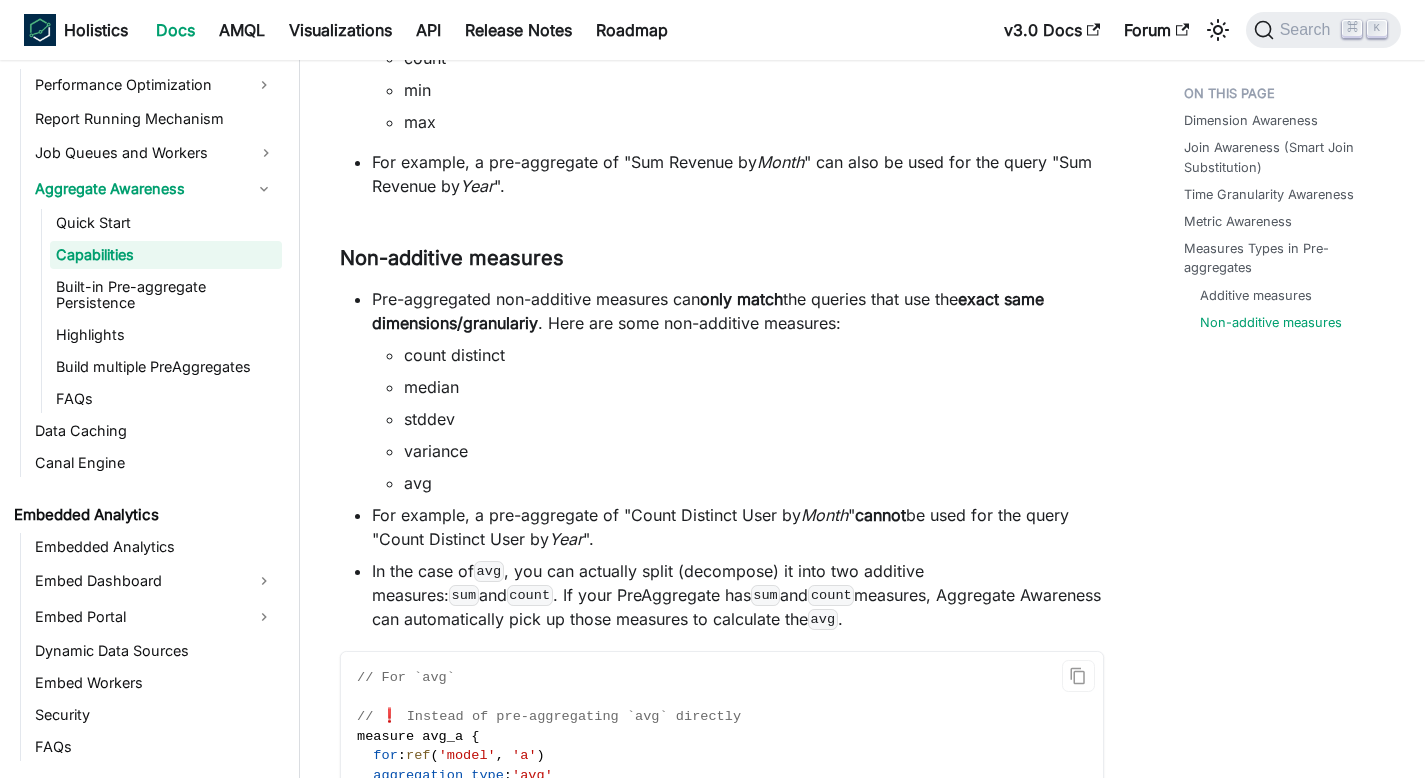 click on "count distinct median stddev variance avg" at bounding box center [738, 419] 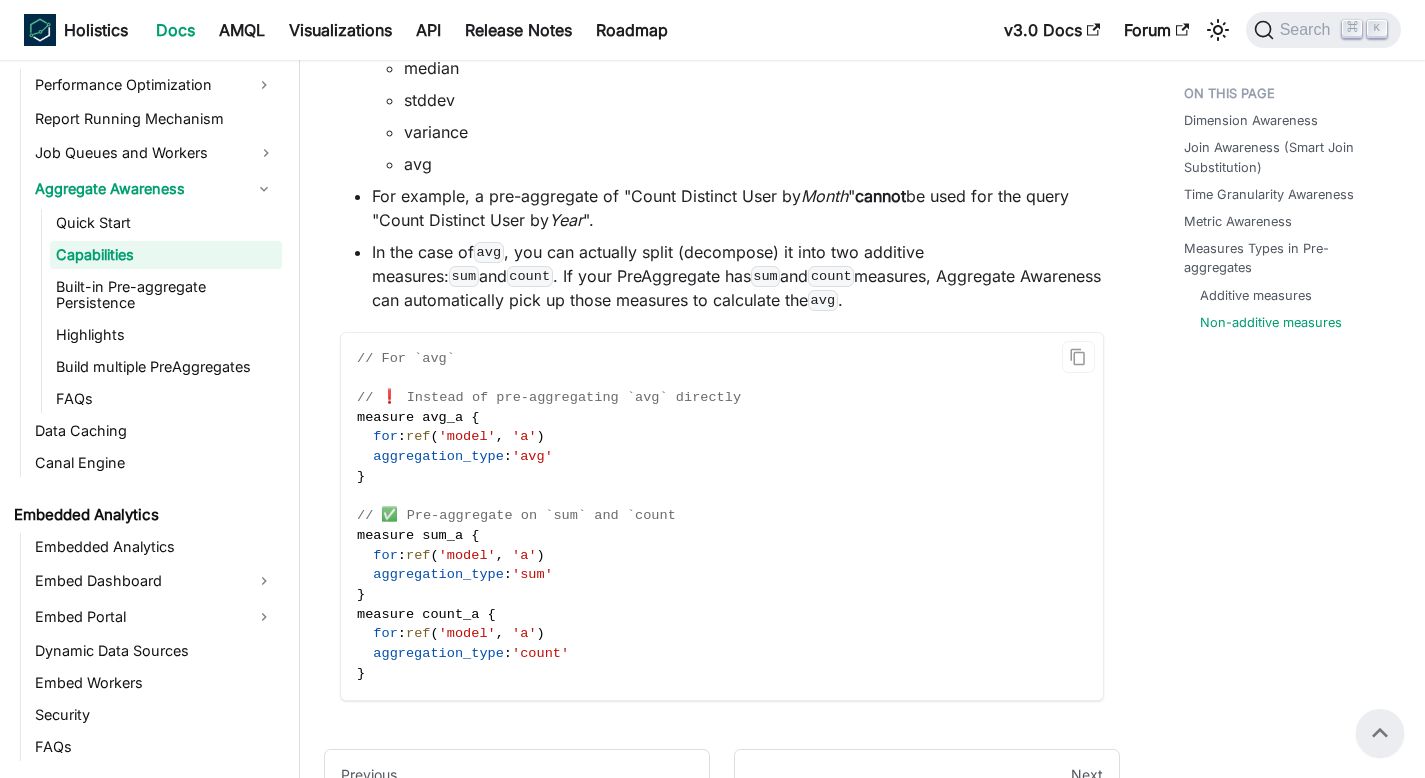scroll, scrollTop: 11241, scrollLeft: 0, axis: vertical 